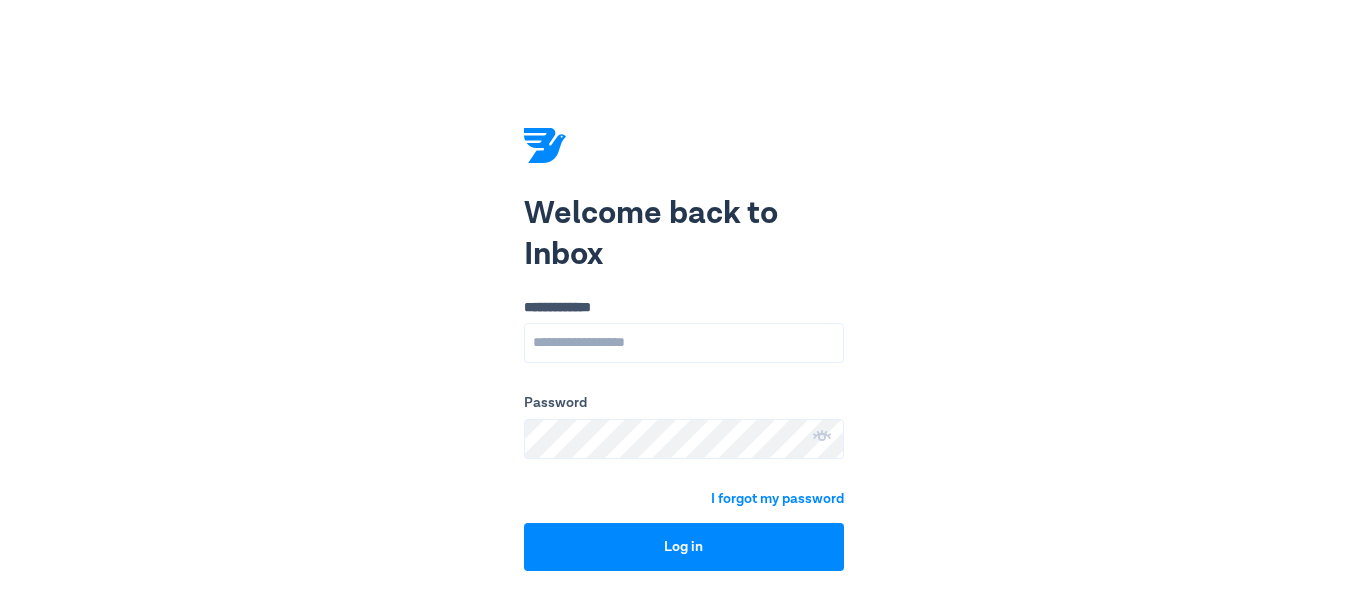 scroll, scrollTop: 0, scrollLeft: 0, axis: both 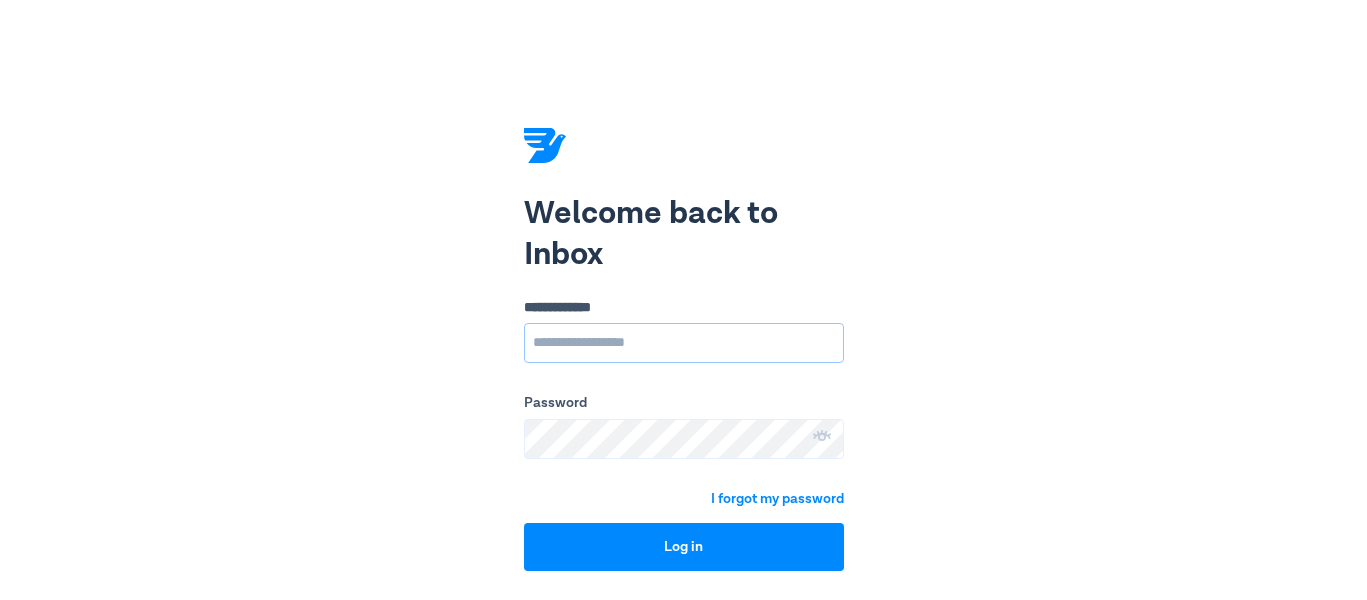 type on "**********" 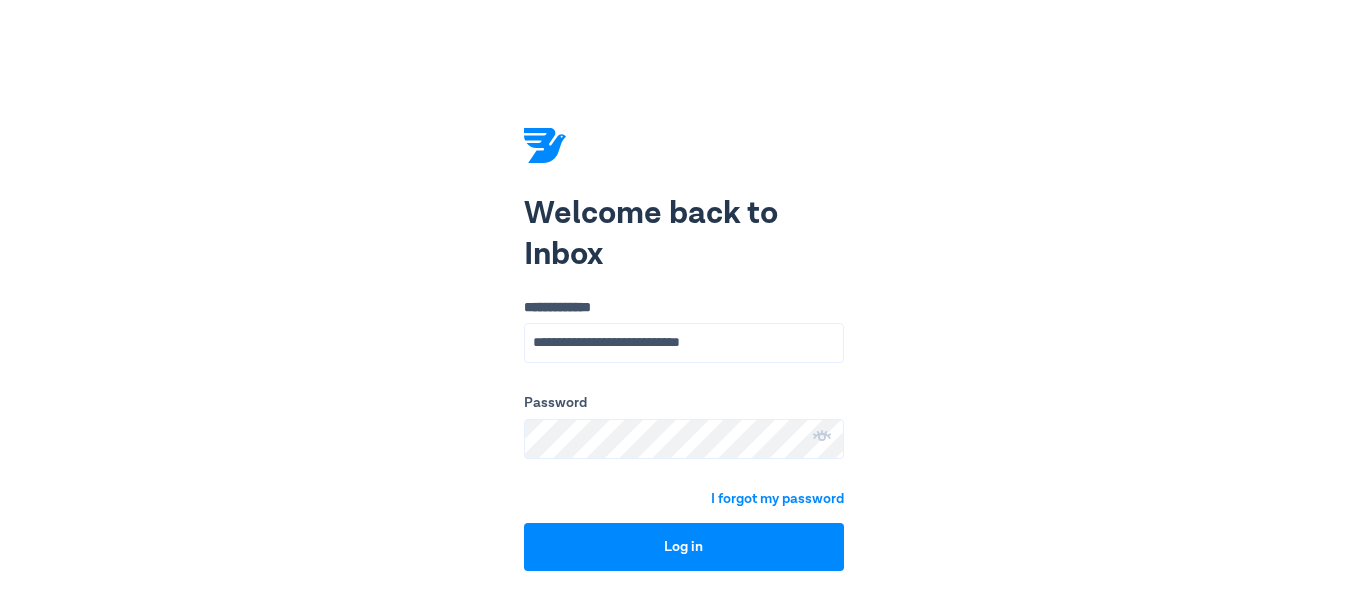click on "**********" at bounding box center (683, 300) 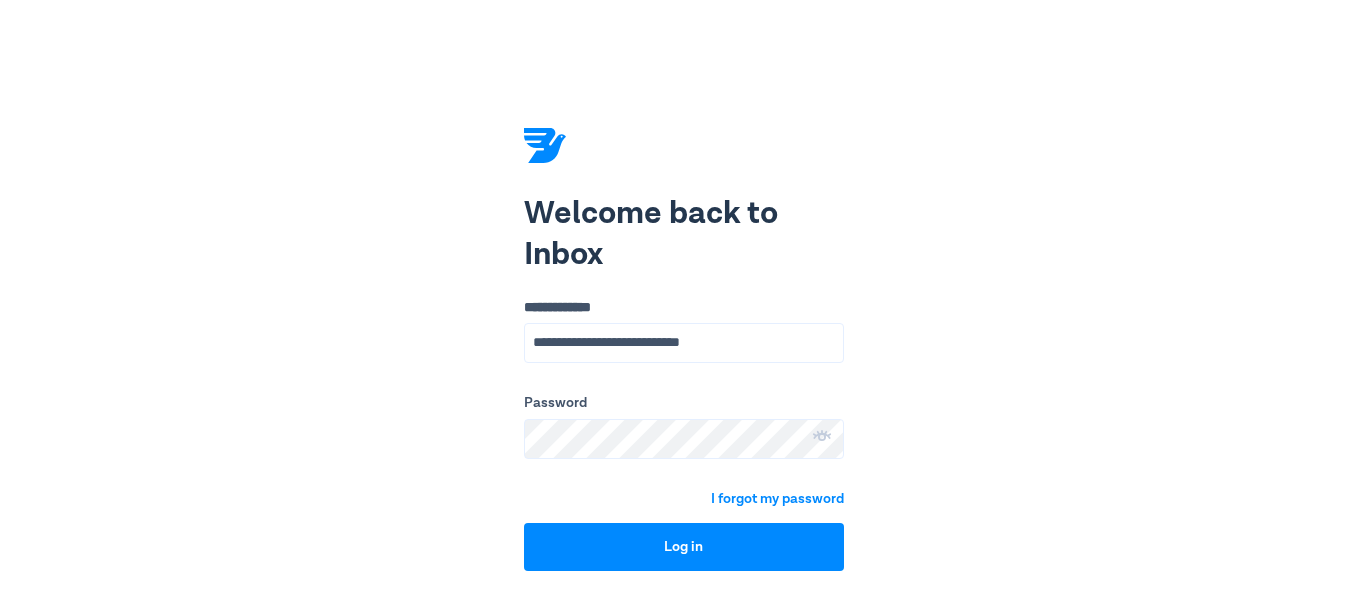 click on "**********" at bounding box center (683, 300) 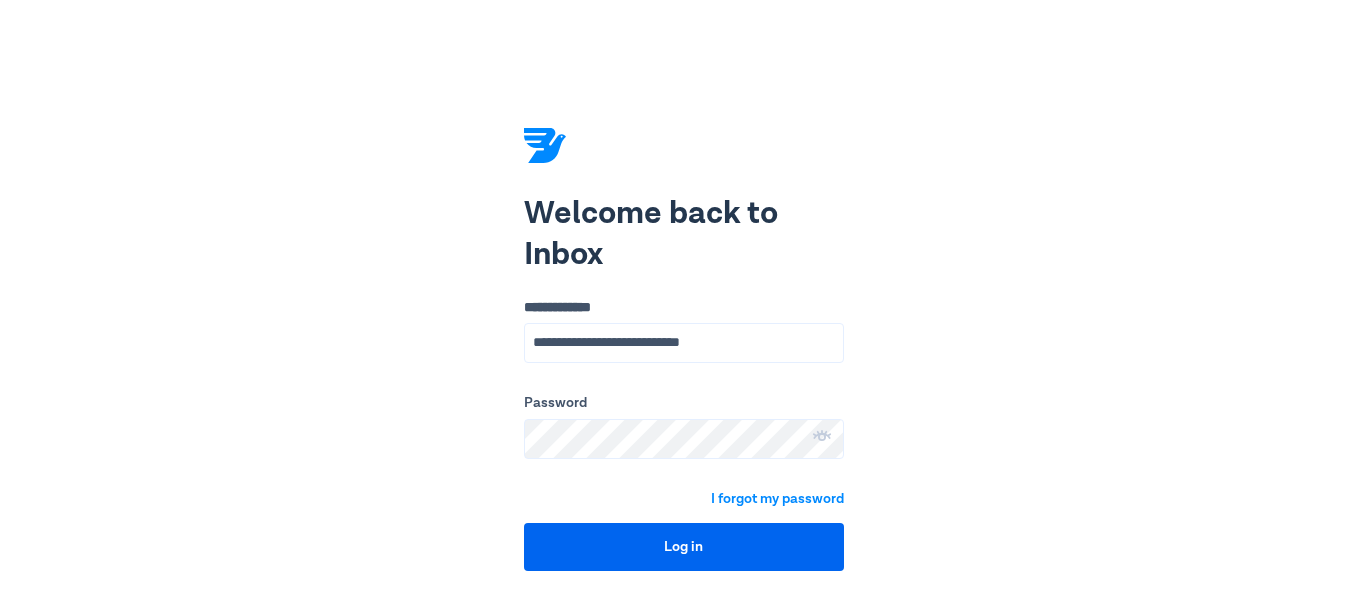 click on "Log in" at bounding box center [684, 547] 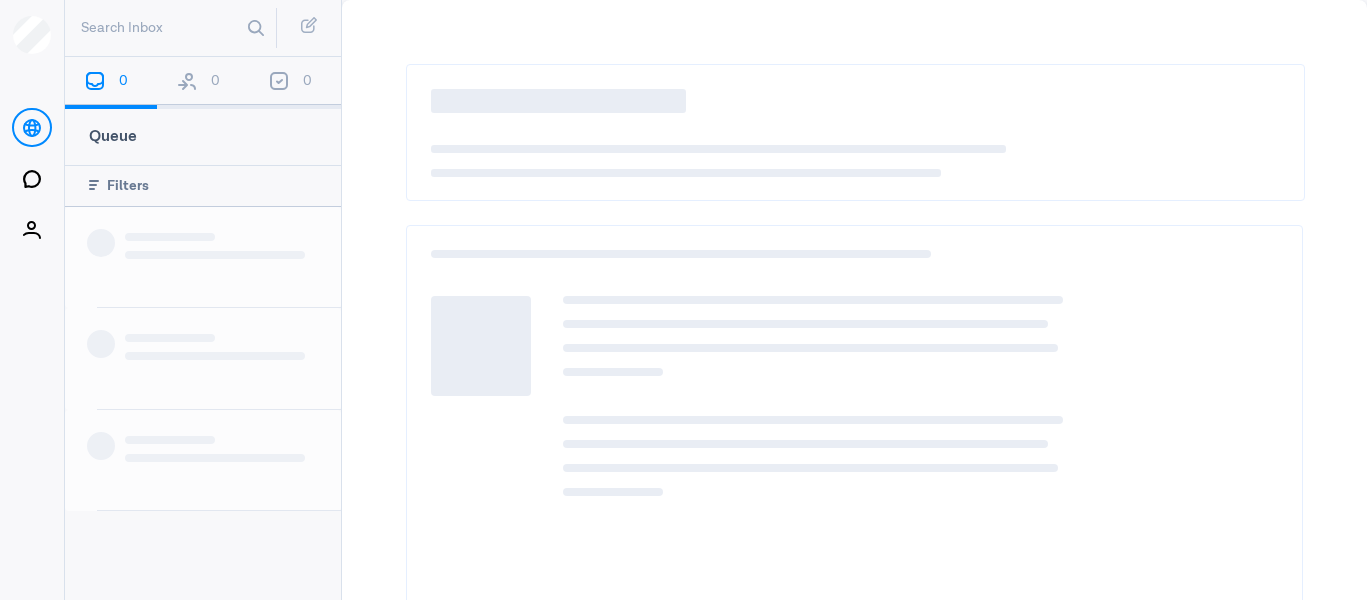 drag, startPoint x: 462, startPoint y: 187, endPoint x: 294, endPoint y: 90, distance: 193.99226 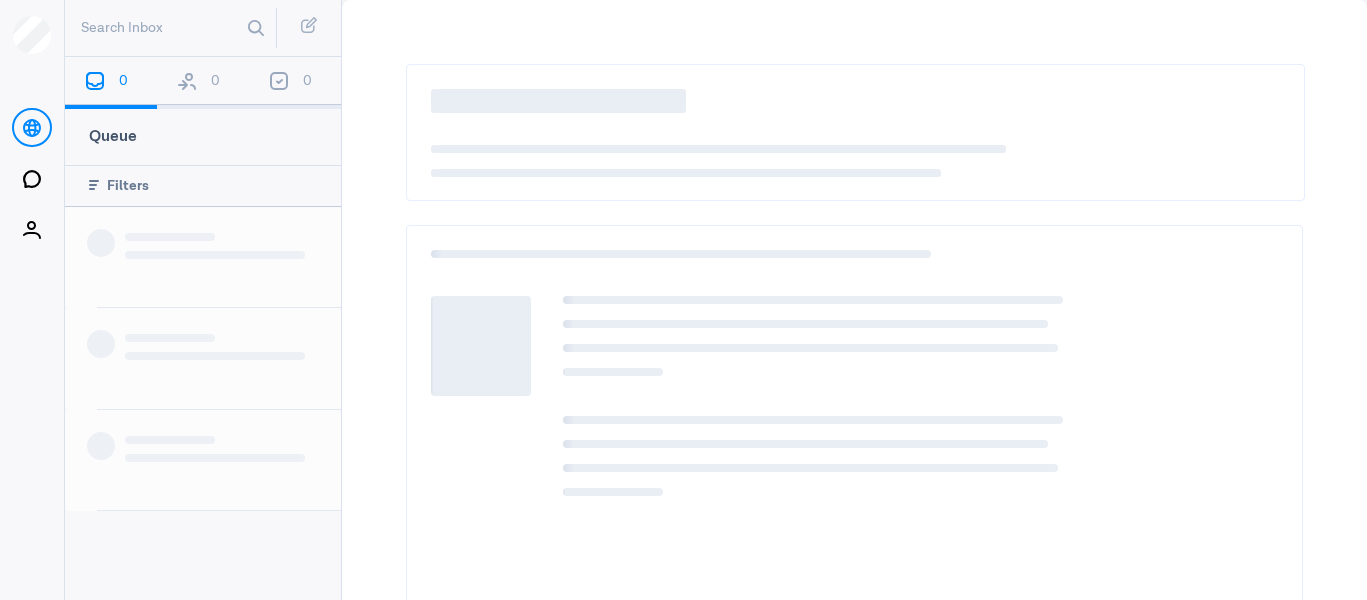 click on "Home Tickets Contacts Search Inbox 0 0 0 Queue Filters Loading interface... Loading interface... Loading interface... Ready to go? Go online  to start accepting and working on tickets in your queue. Go online Loading interface... Loading interface... Loading interface... Loading interface... Loading interface... Loading interface... Loading interface... Loading interface... Loading interface... Loading interface... Loading interface... Loading interface... Loading interface... Loading interface... Loading interface... Loading interface... Loading interface... Loading interface... Loading interface... Loading interface... Loading interface..." at bounding box center [683, 300] 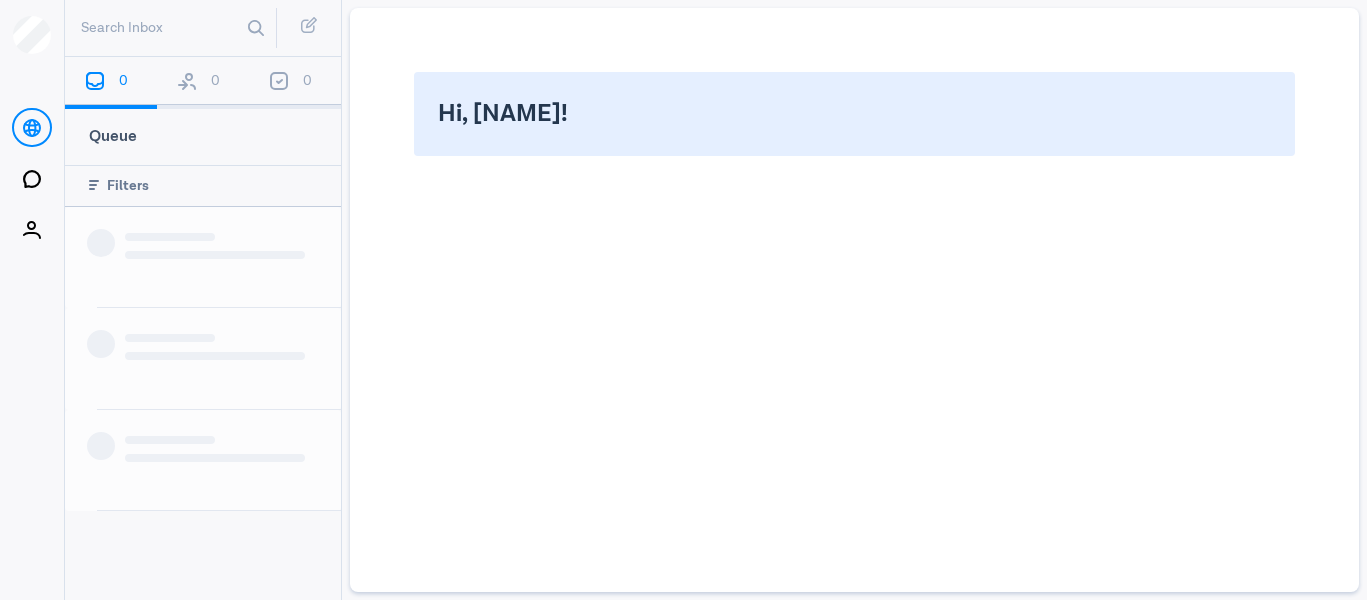 scroll, scrollTop: 0, scrollLeft: 0, axis: both 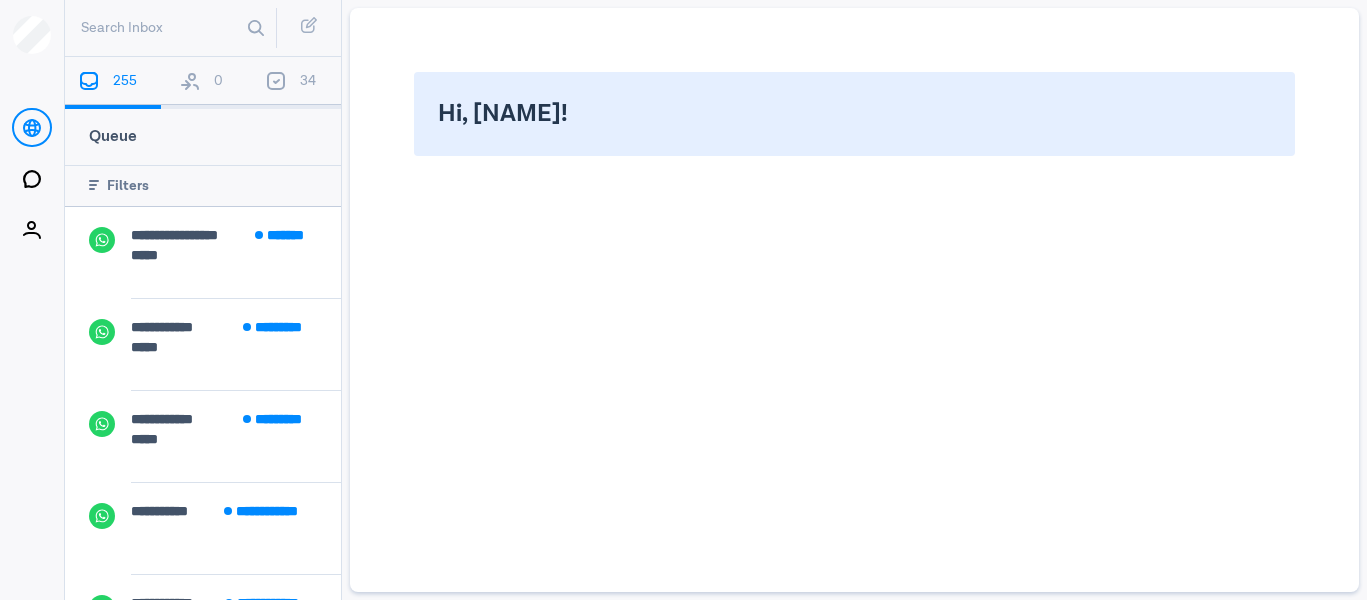 click on "34" at bounding box center (296, 83) 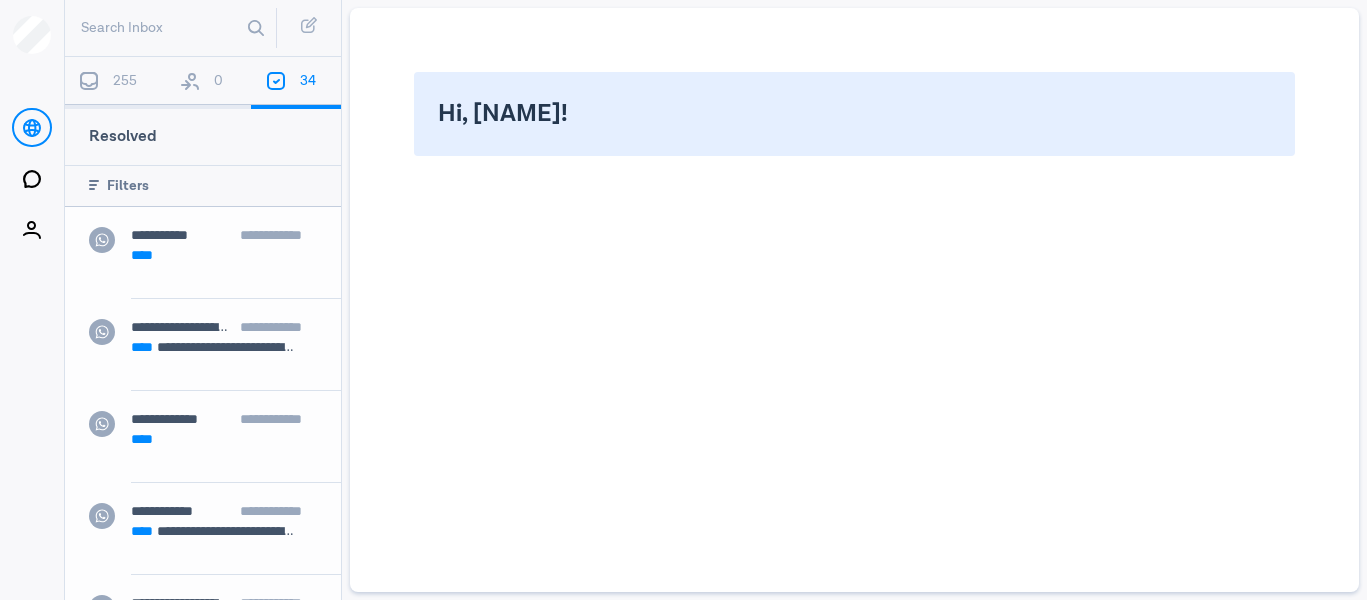 click at bounding box center (196, 87) 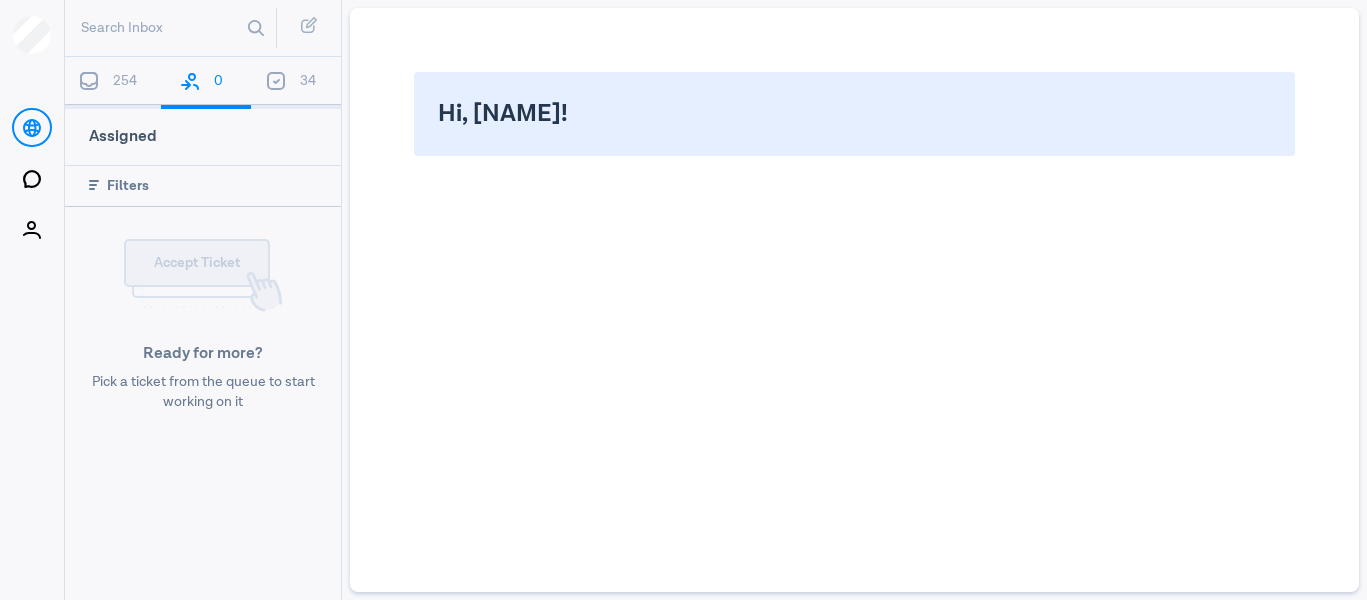 click on "34" at bounding box center [296, 83] 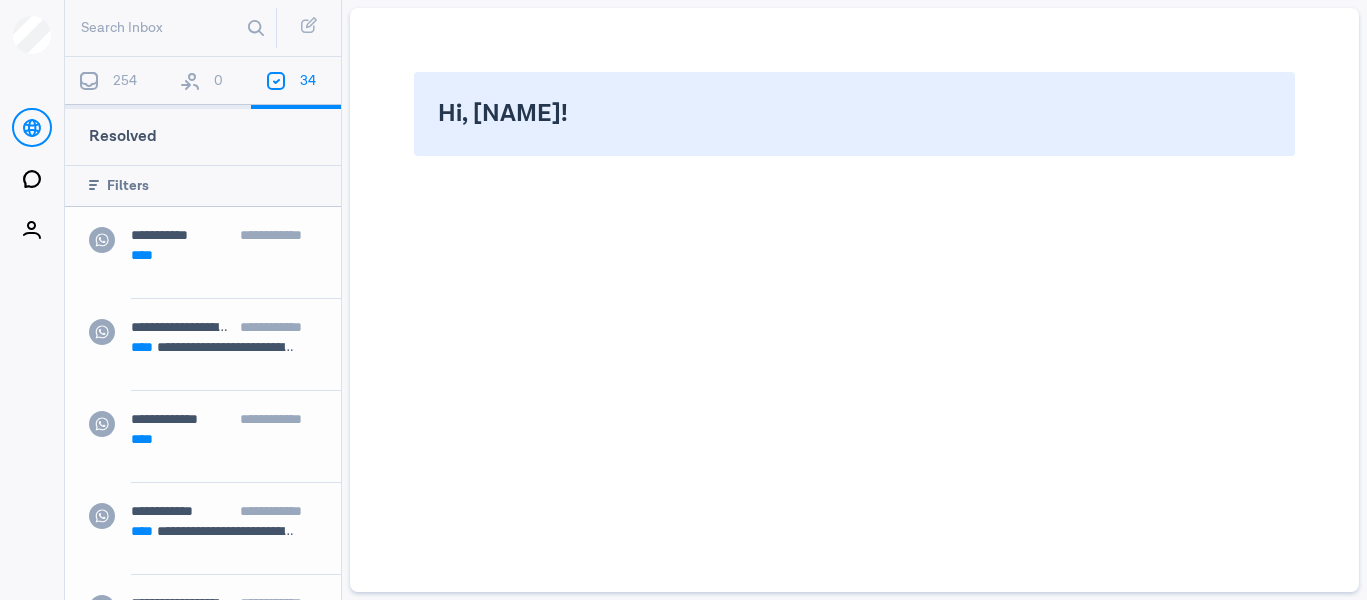 click on "254" at bounding box center (113, 83) 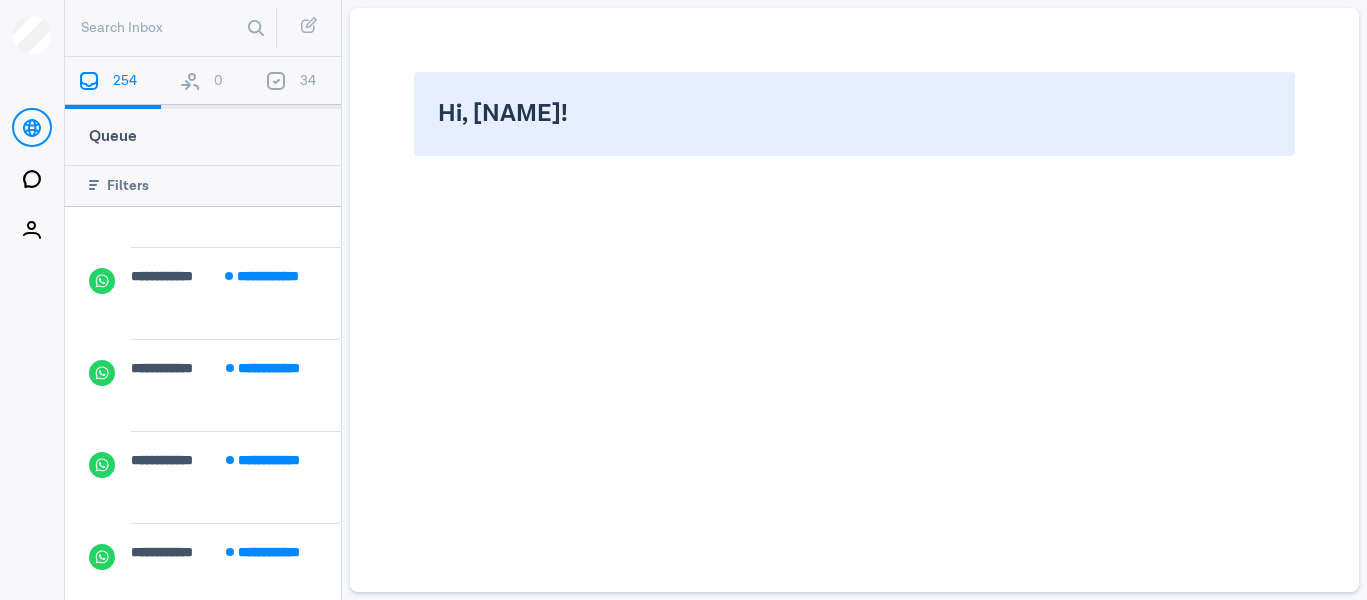 scroll, scrollTop: 421, scrollLeft: 0, axis: vertical 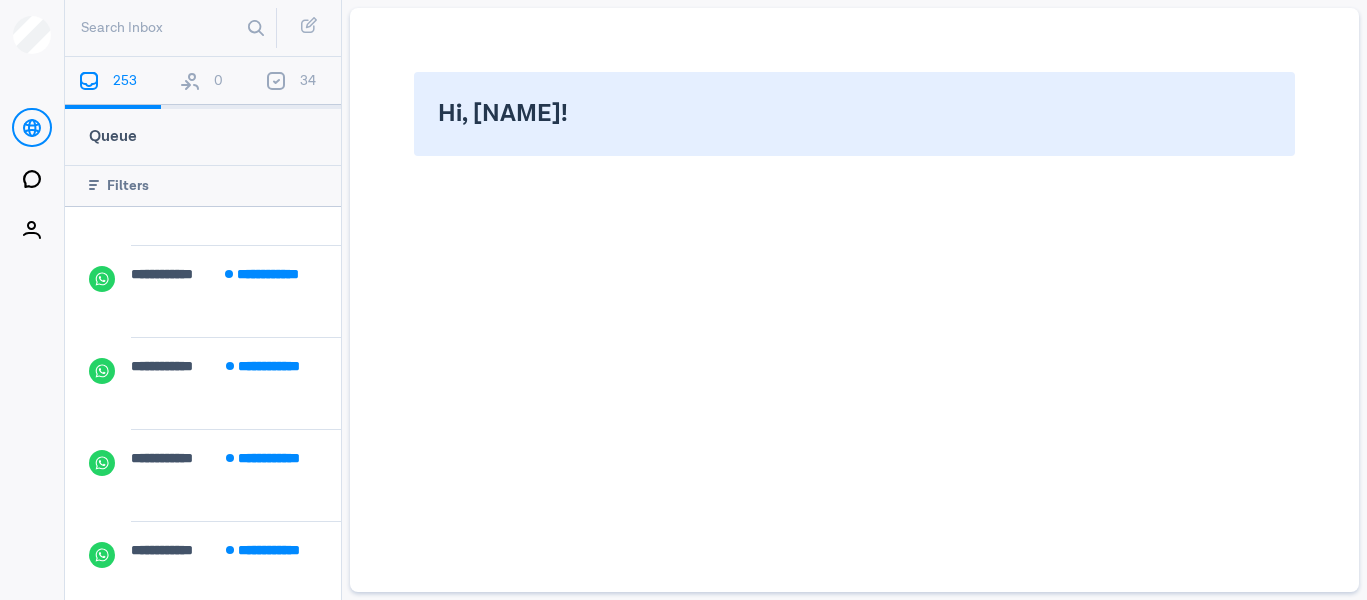 click on "**********" at bounding box center [162, 458] 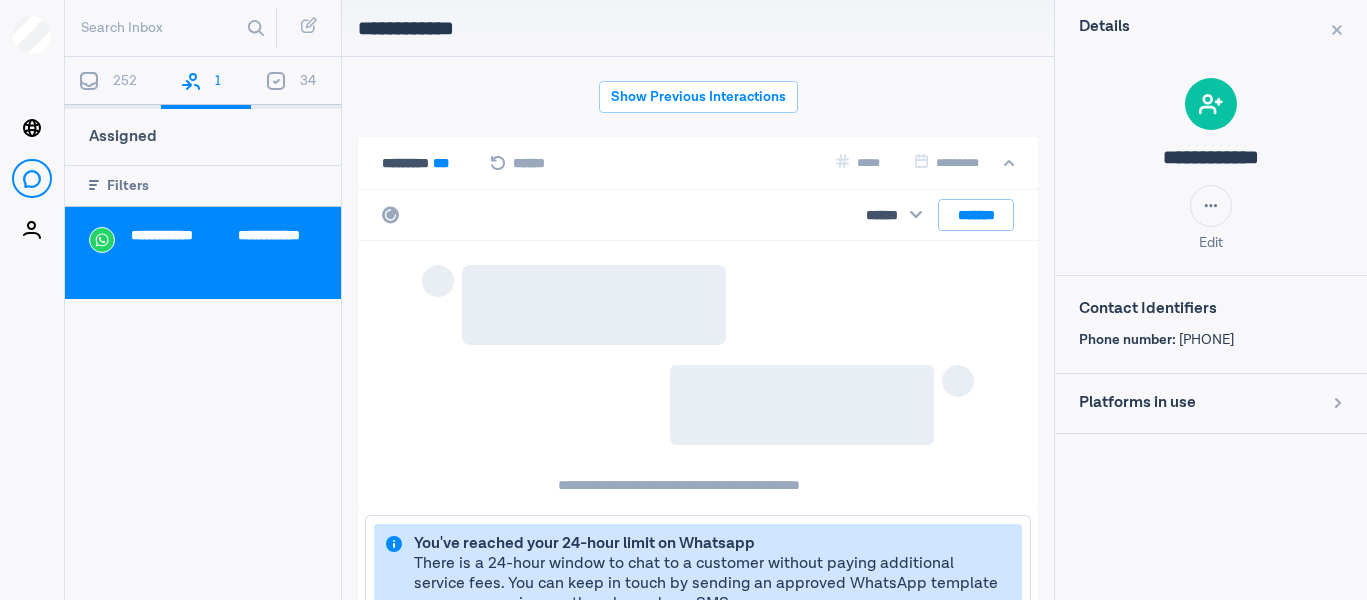 scroll, scrollTop: 2242, scrollLeft: 0, axis: vertical 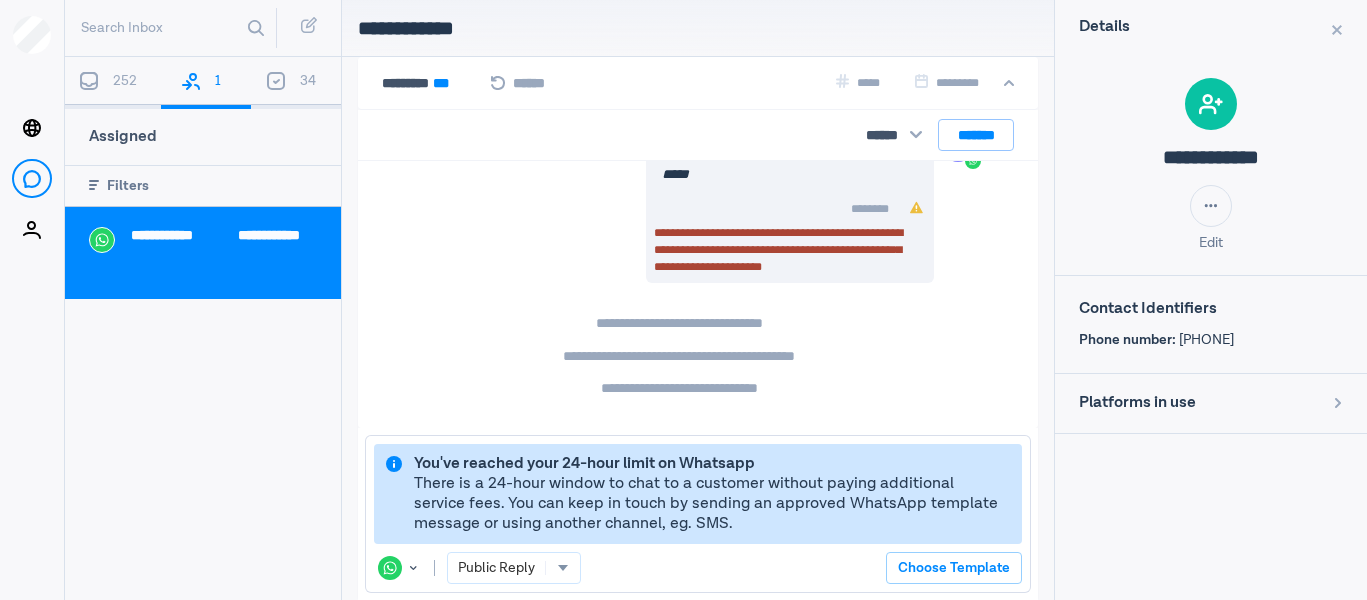 drag, startPoint x: 1288, startPoint y: 341, endPoint x: 1194, endPoint y: 352, distance: 94.641426 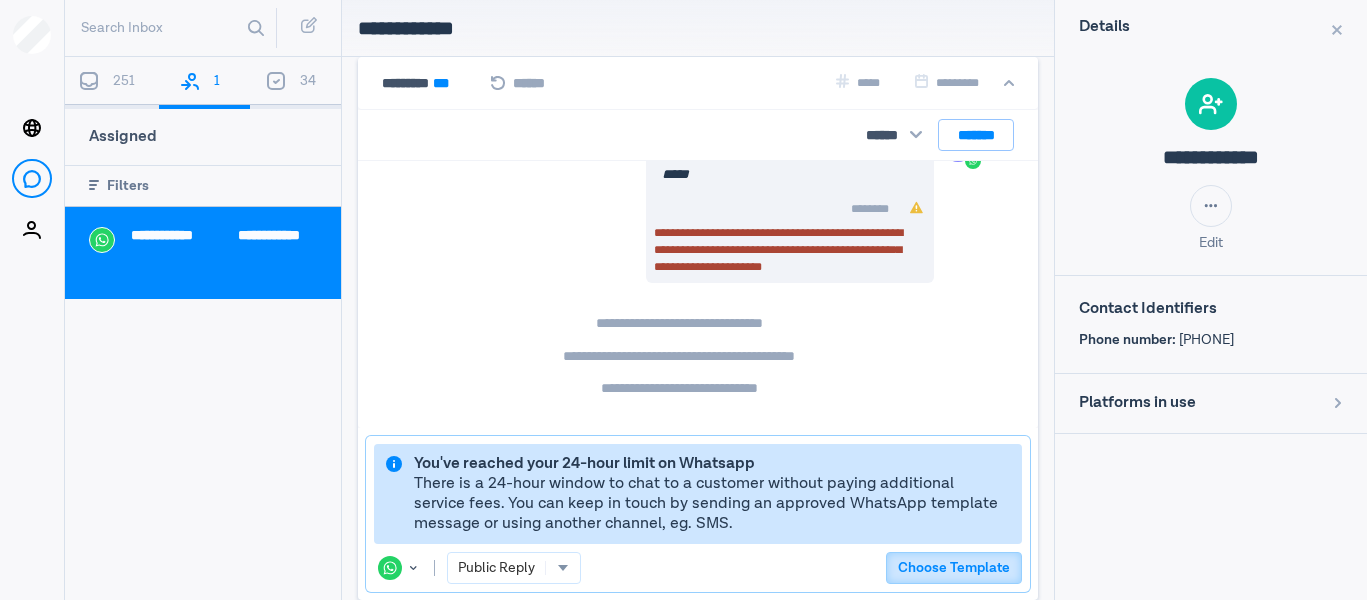 click on "Choose Template" at bounding box center (954, 568) 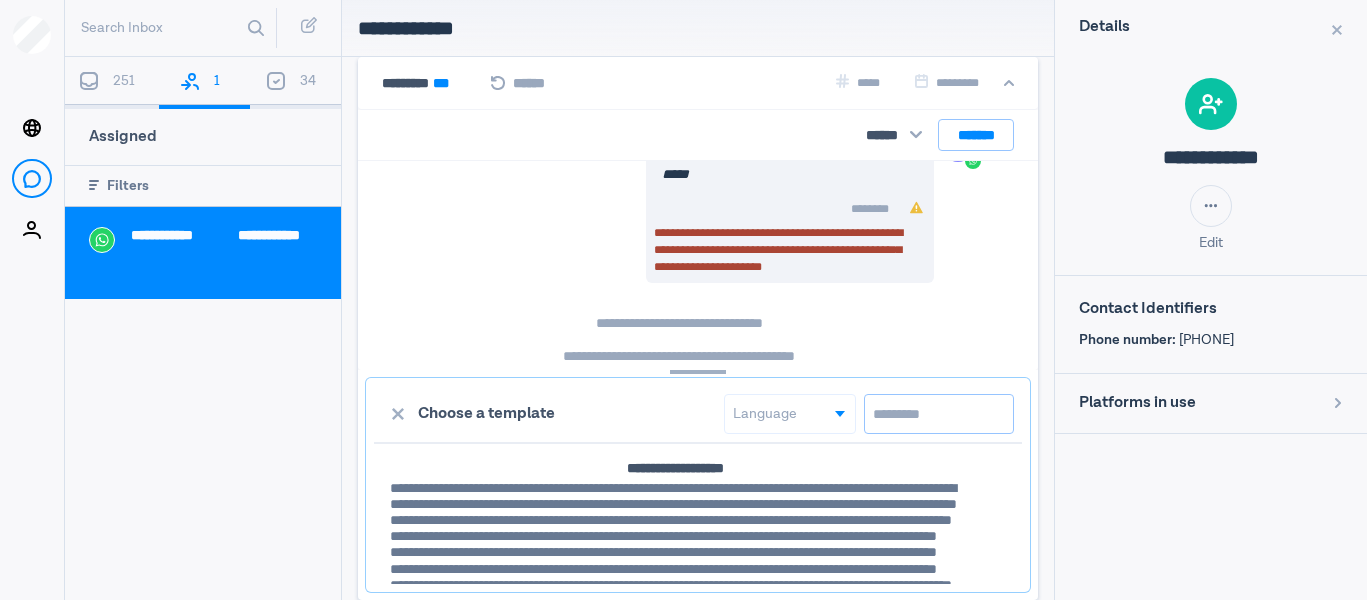 click at bounding box center (939, 414) 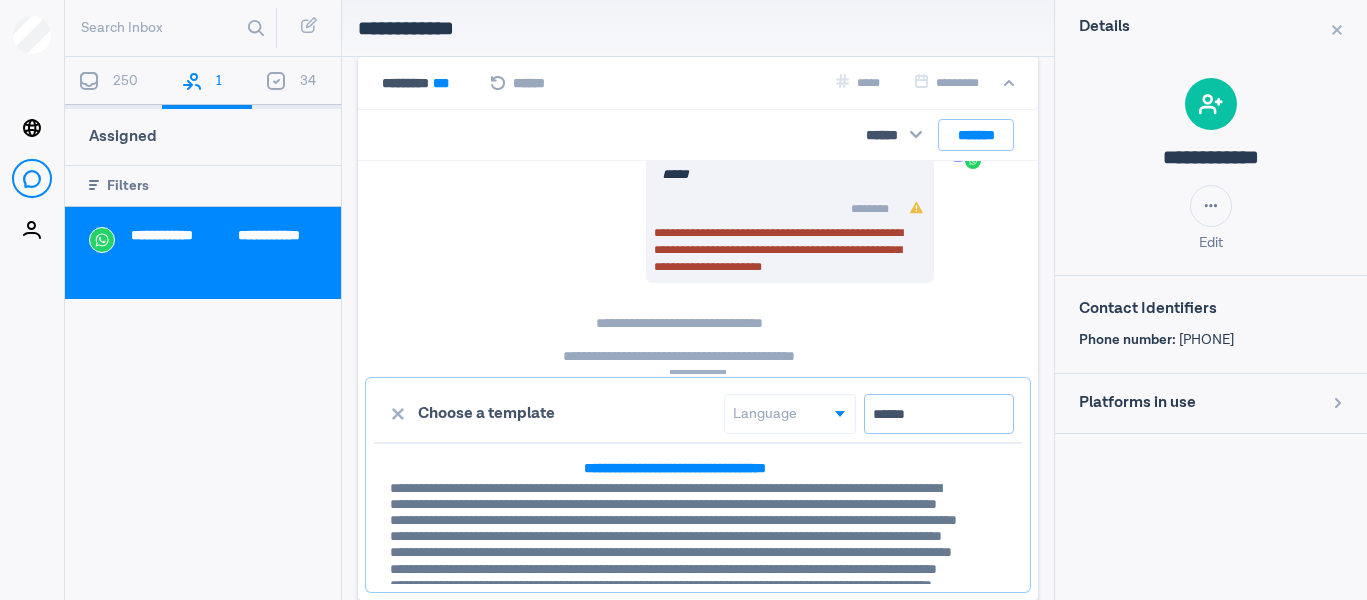 type on "******" 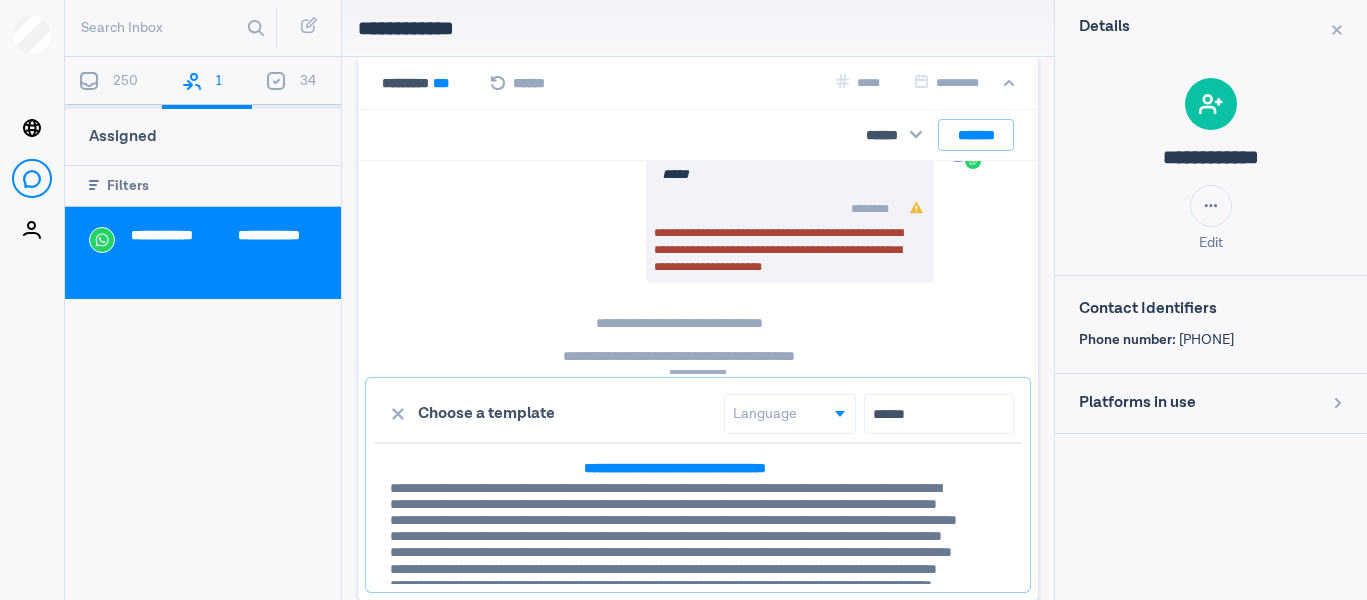 click on "**********" at bounding box center (675, 568) 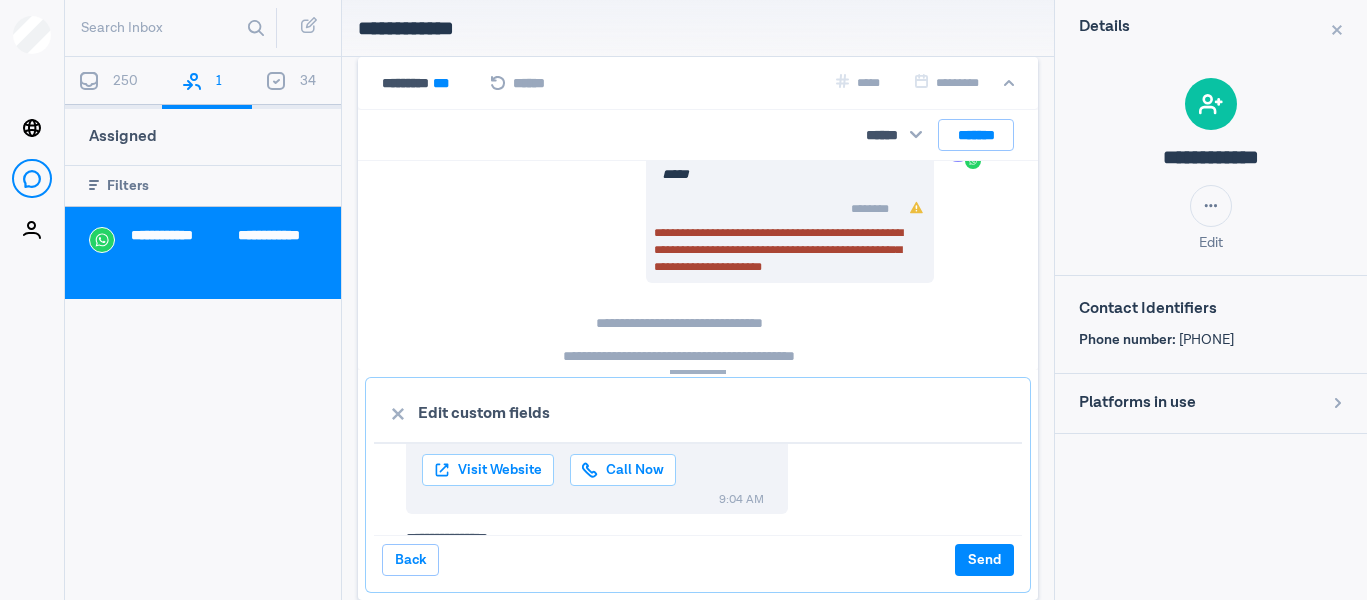 scroll, scrollTop: 955, scrollLeft: 0, axis: vertical 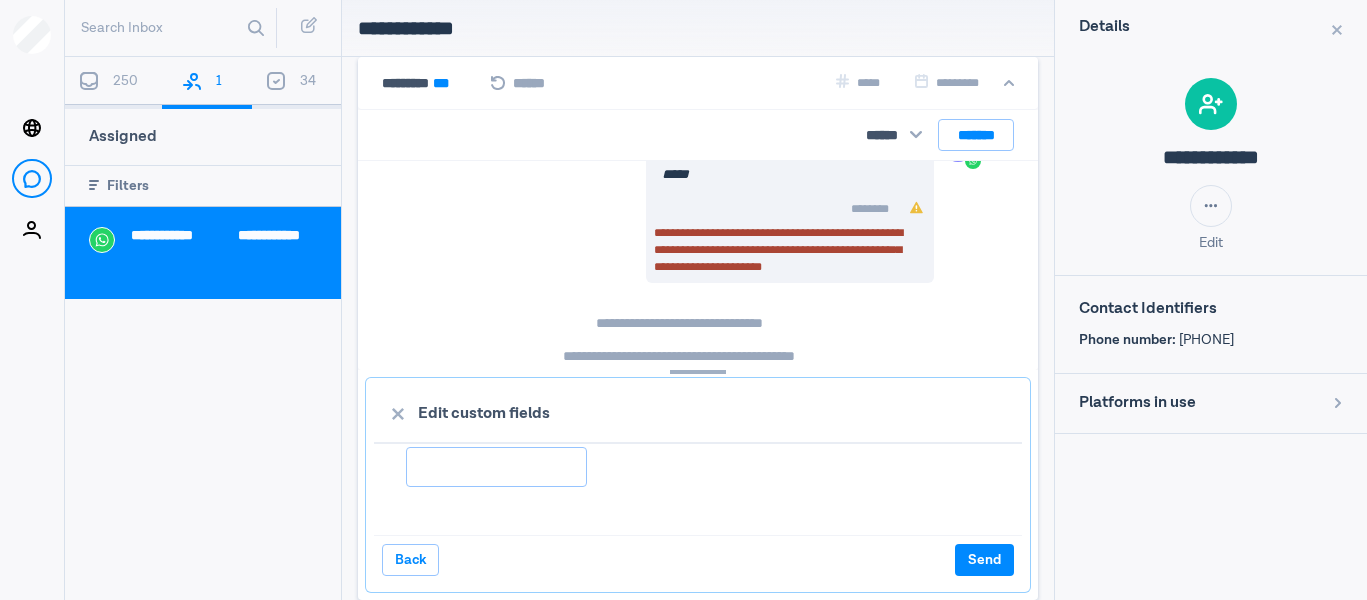 drag, startPoint x: 496, startPoint y: 454, endPoint x: 550, endPoint y: 539, distance: 100.70253 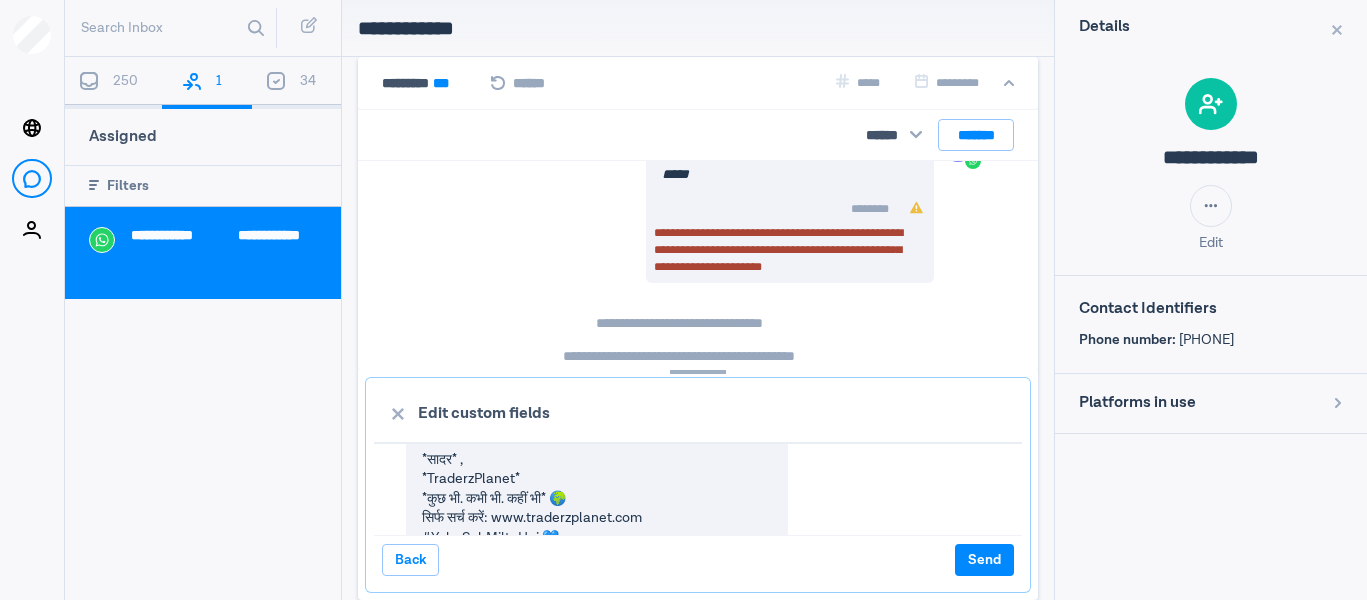 scroll, scrollTop: 1189, scrollLeft: 0, axis: vertical 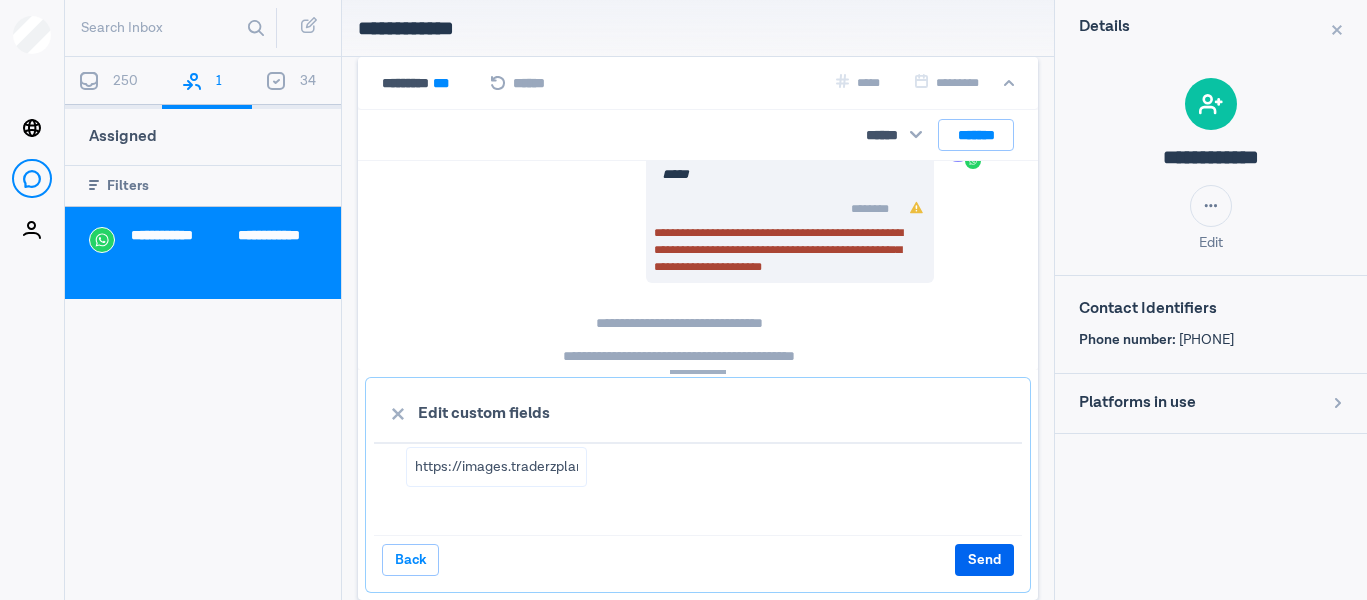 click on "Send" at bounding box center [984, 560] 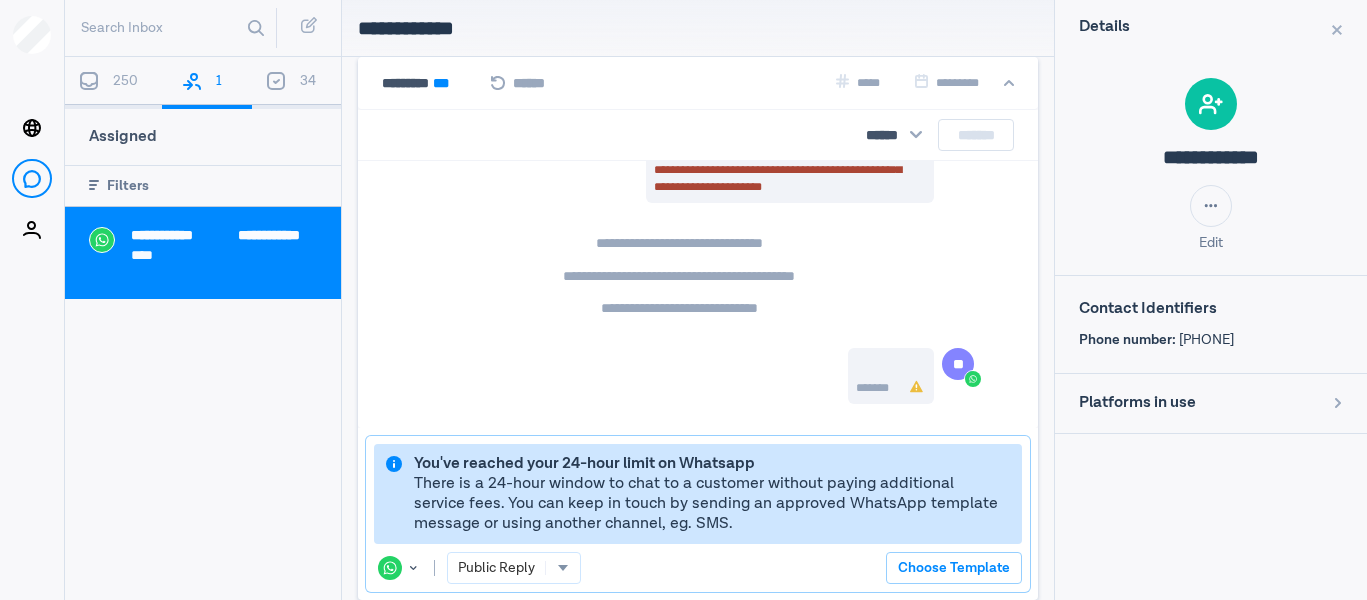 scroll, scrollTop: 2322, scrollLeft: 0, axis: vertical 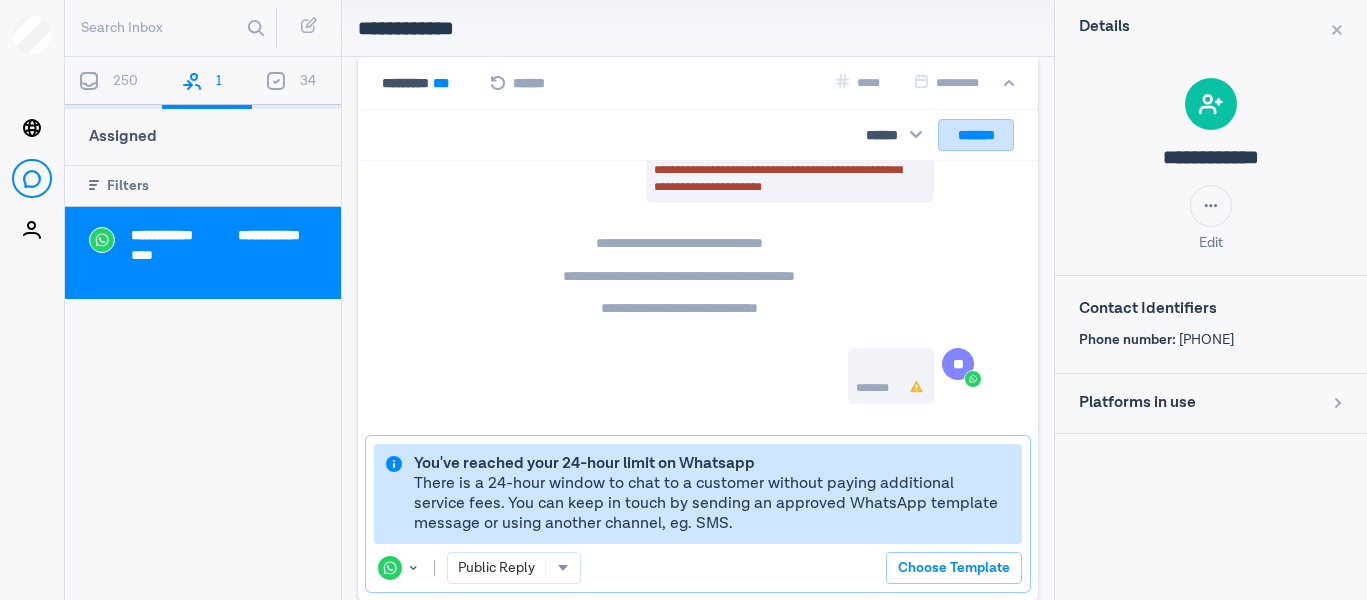 click on "*******" at bounding box center (976, 135) 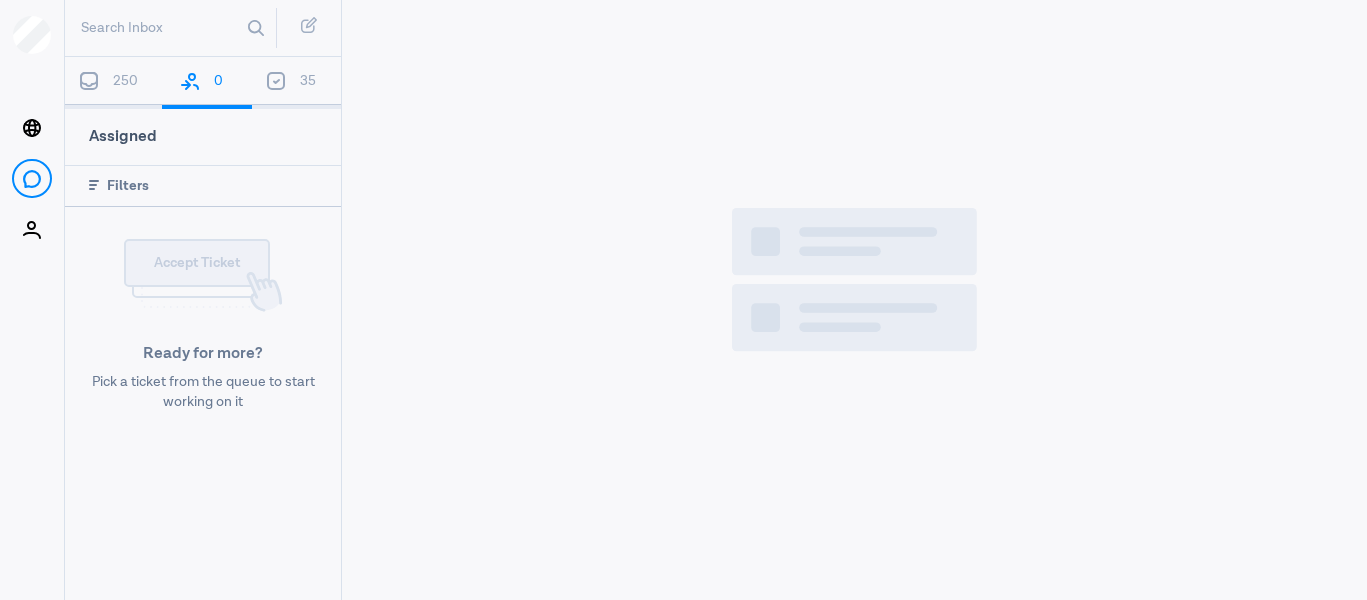 click on "250" at bounding box center (113, 83) 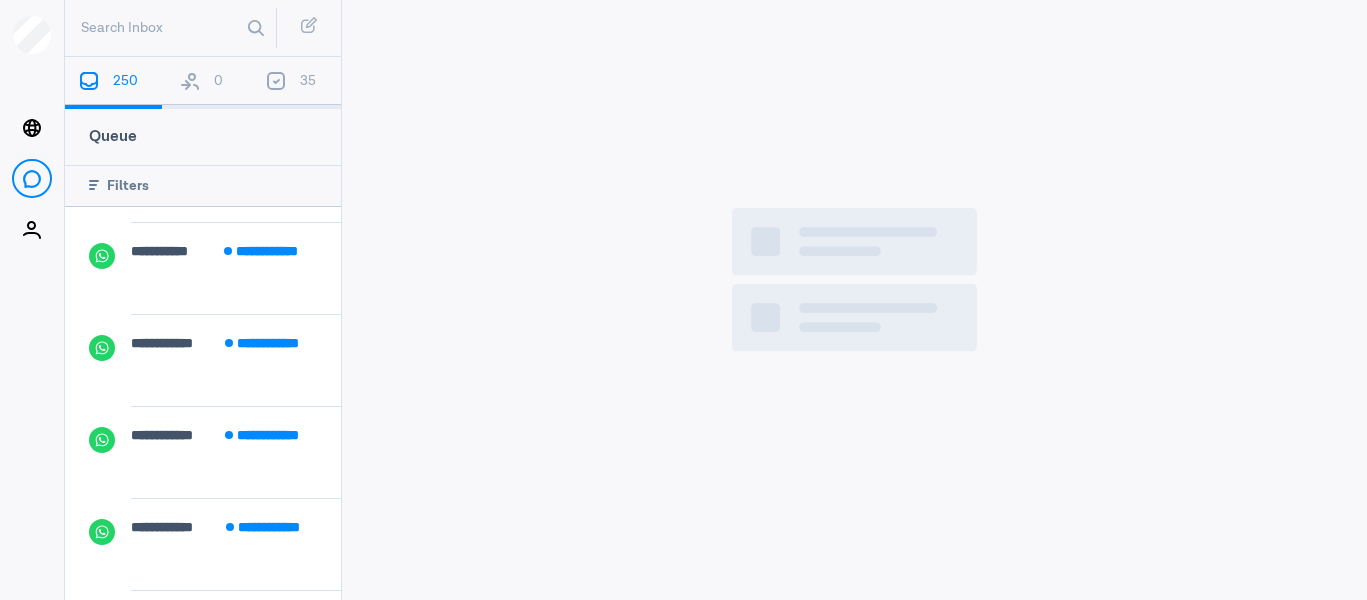 scroll, scrollTop: 265, scrollLeft: 0, axis: vertical 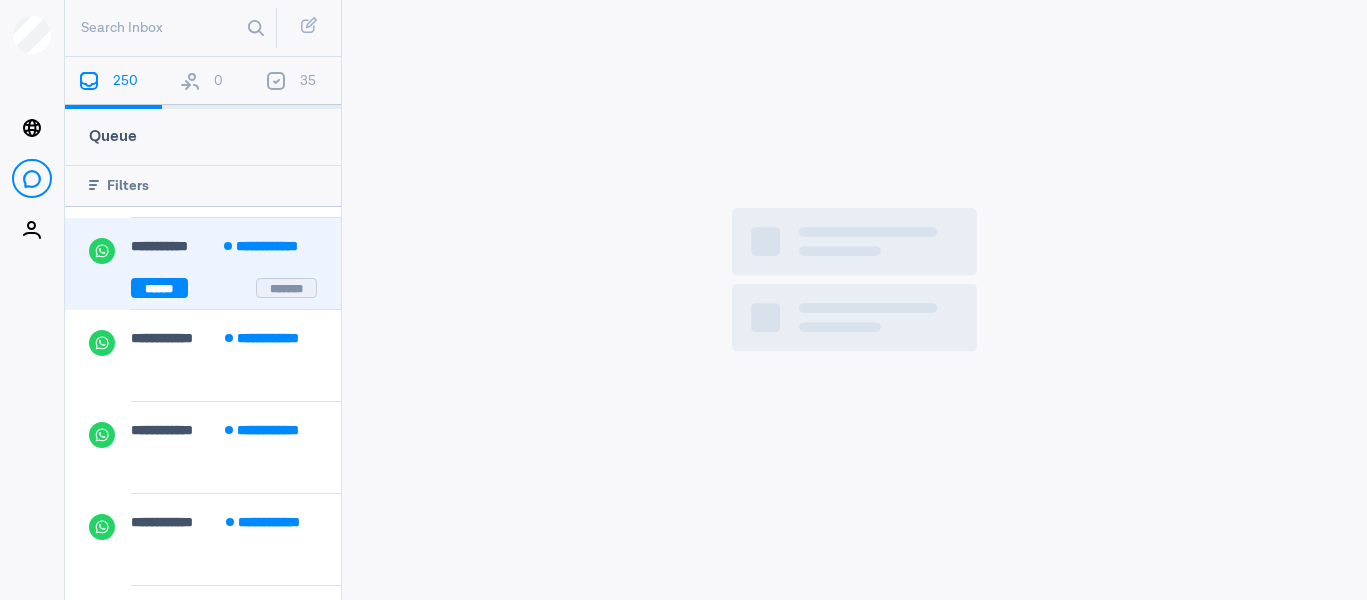 click on "**********" at bounding box center (236, 274) 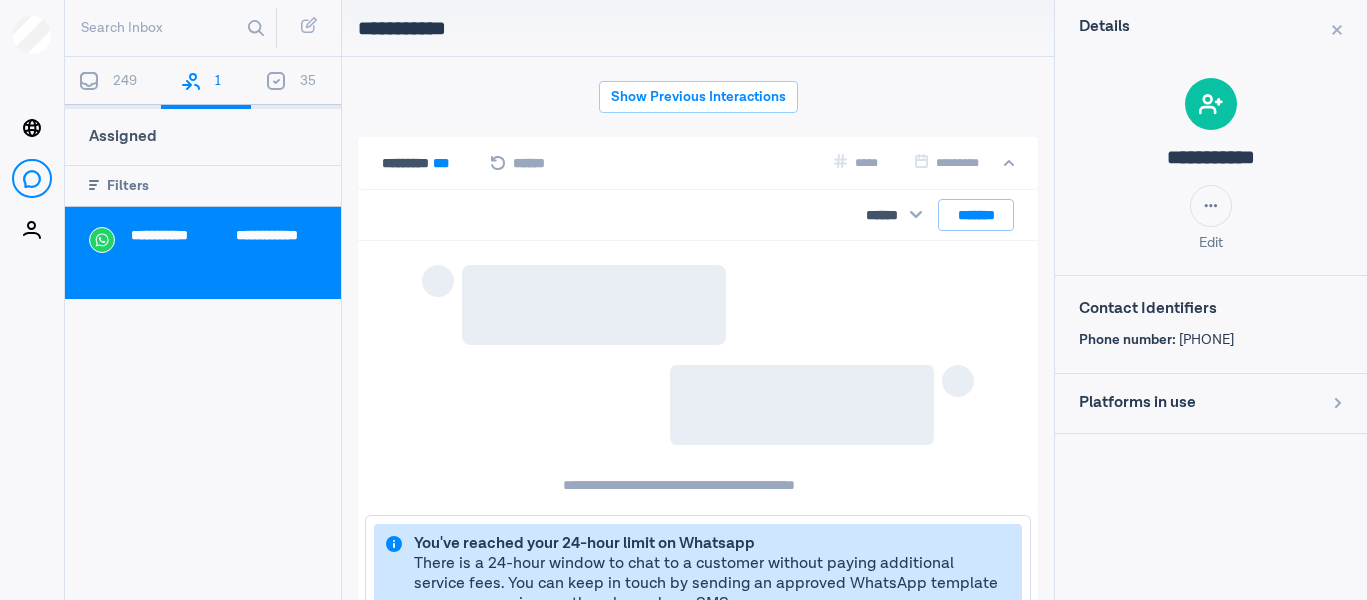 scroll, scrollTop: 80, scrollLeft: 0, axis: vertical 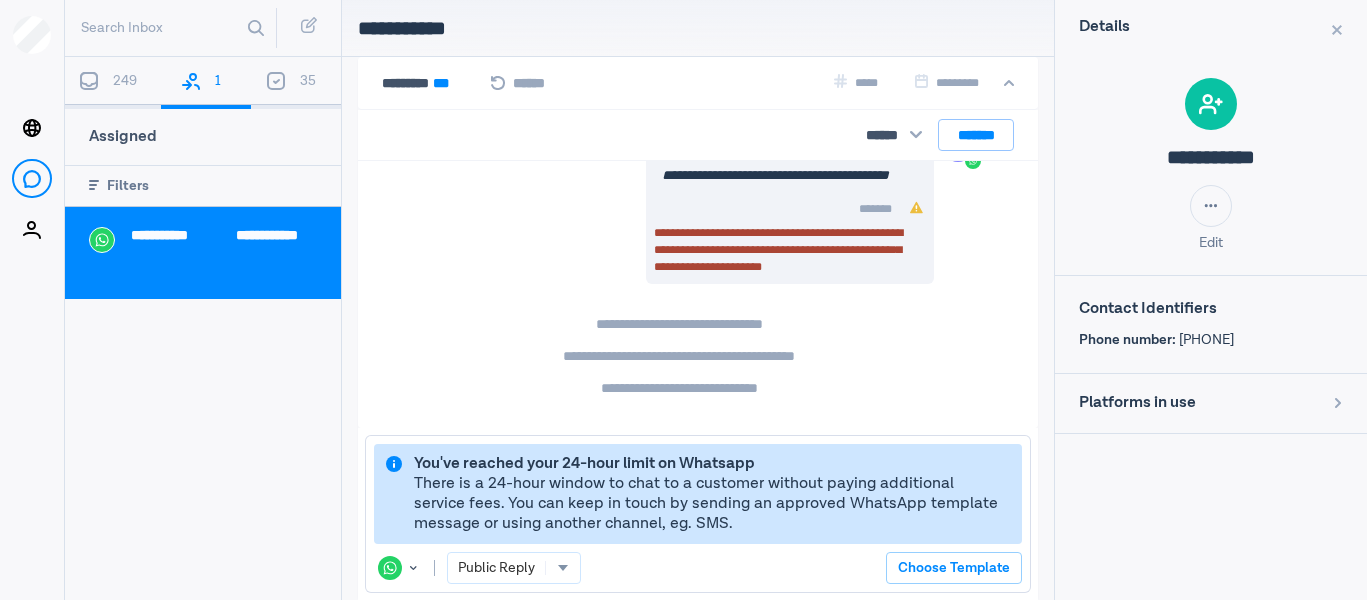 drag, startPoint x: 1287, startPoint y: 344, endPoint x: 1191, endPoint y: 359, distance: 97.16481 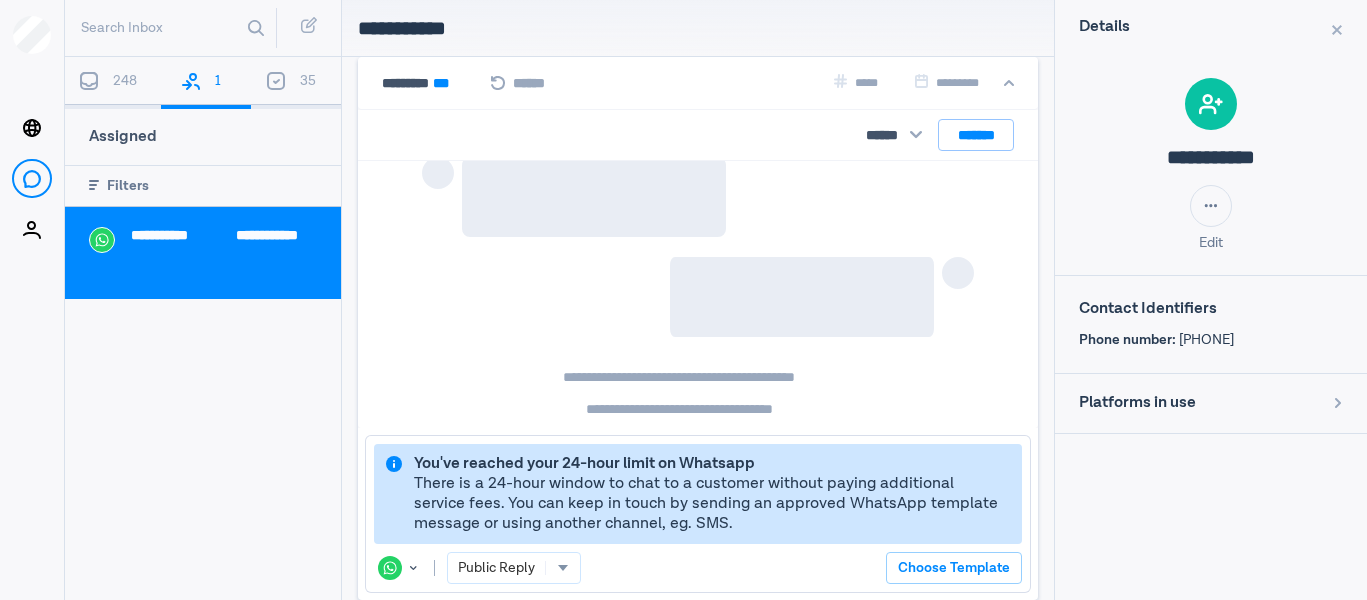 scroll, scrollTop: 0, scrollLeft: 0, axis: both 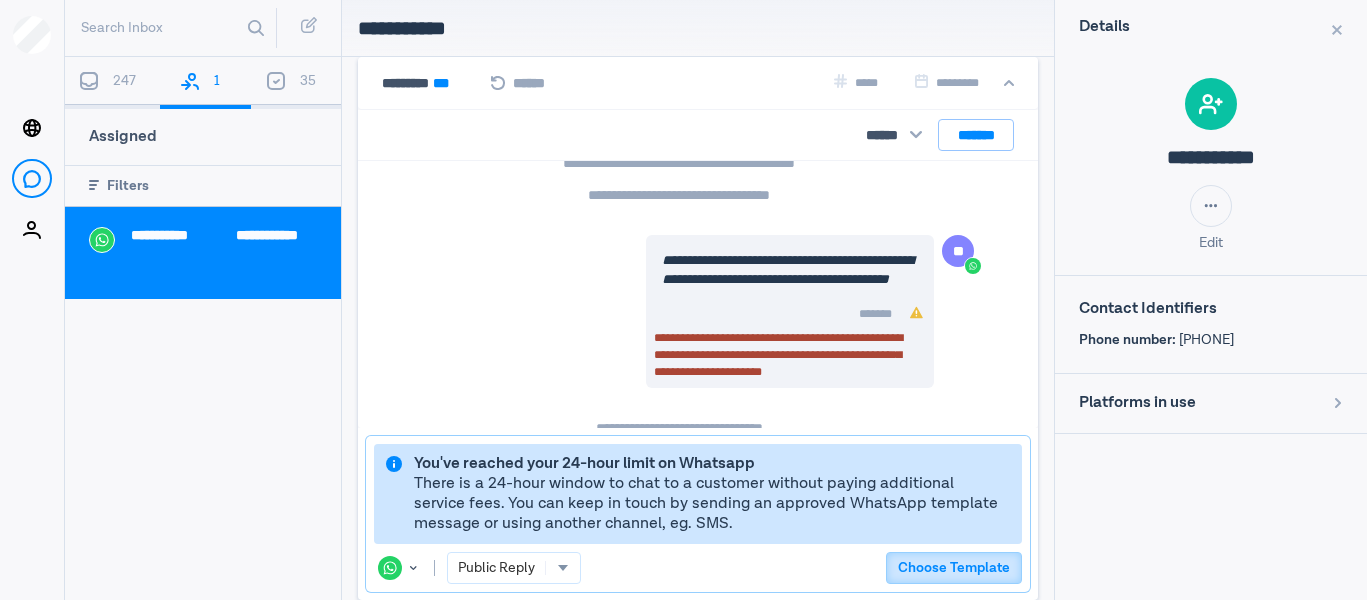 click on "Choose Template" at bounding box center (954, 568) 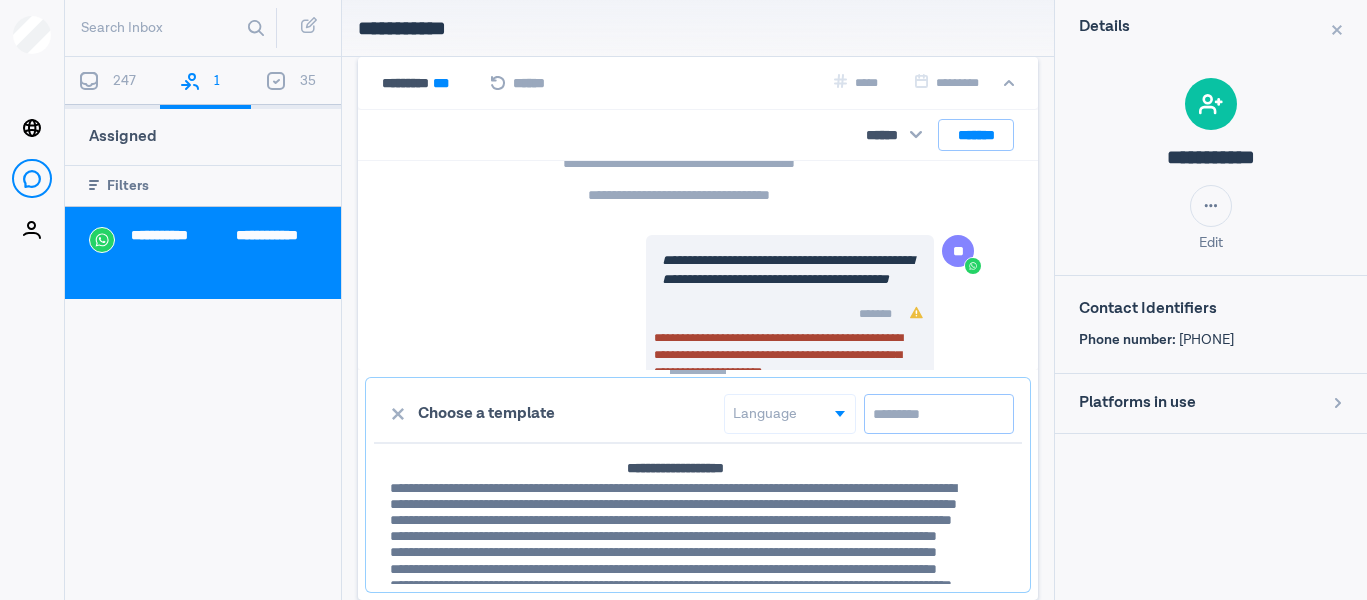 click at bounding box center [939, 414] 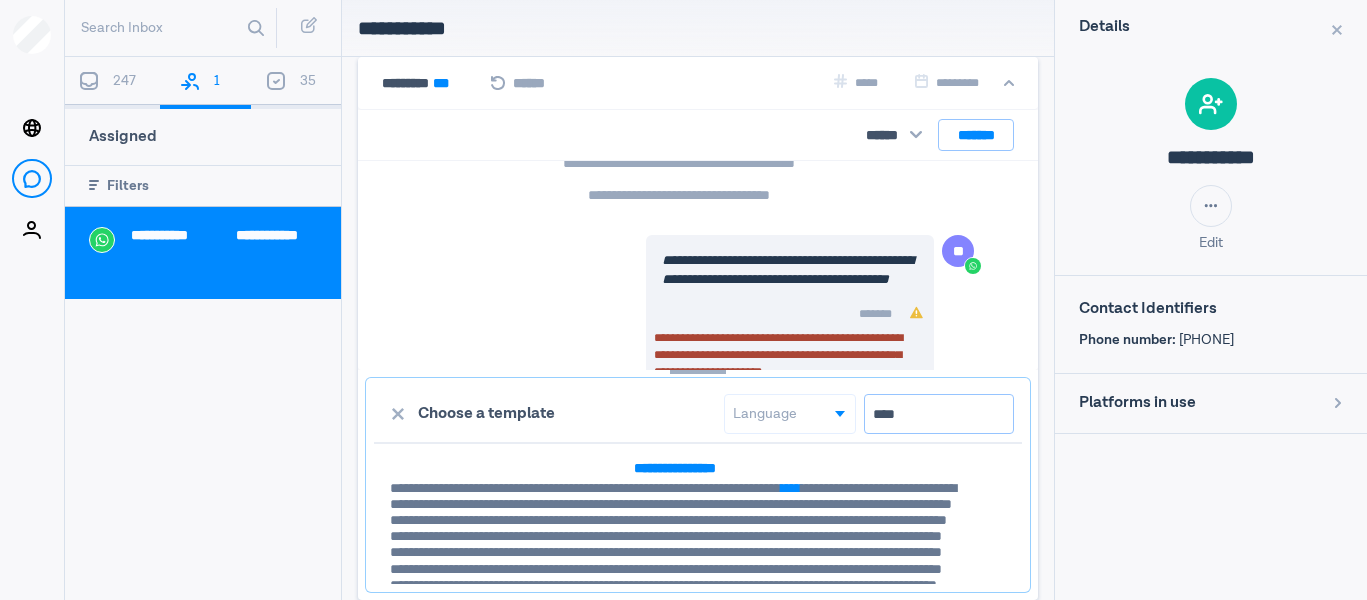 type on "****" 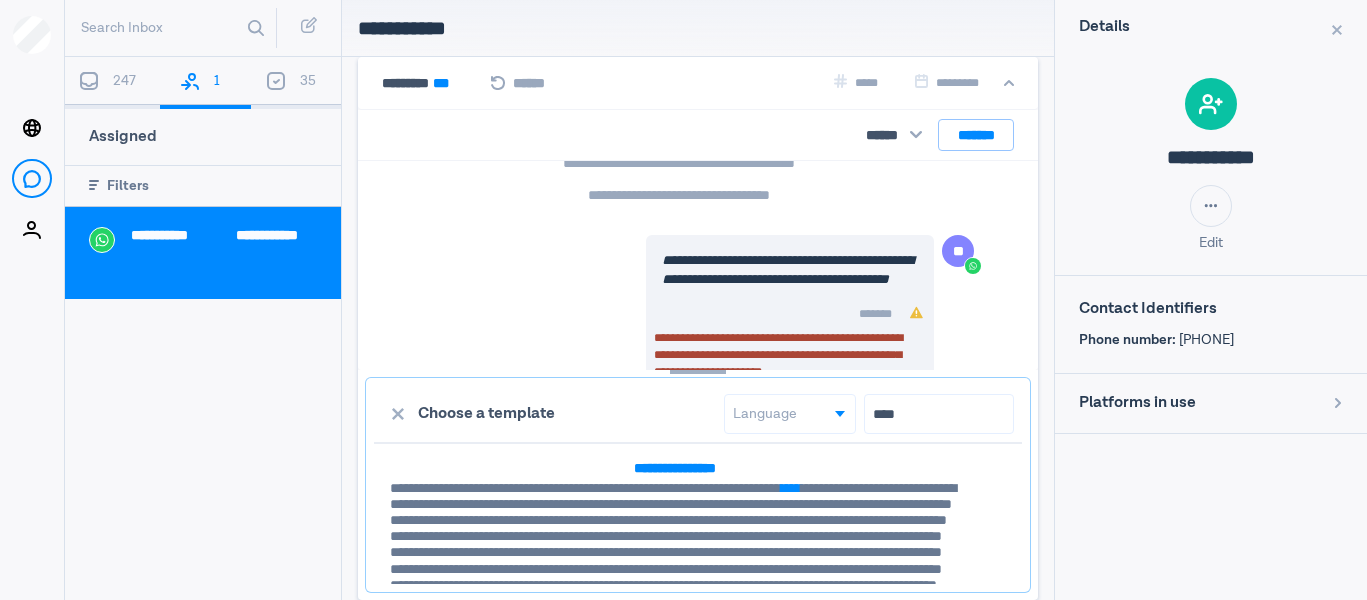 click on "**********" at bounding box center (675, 568) 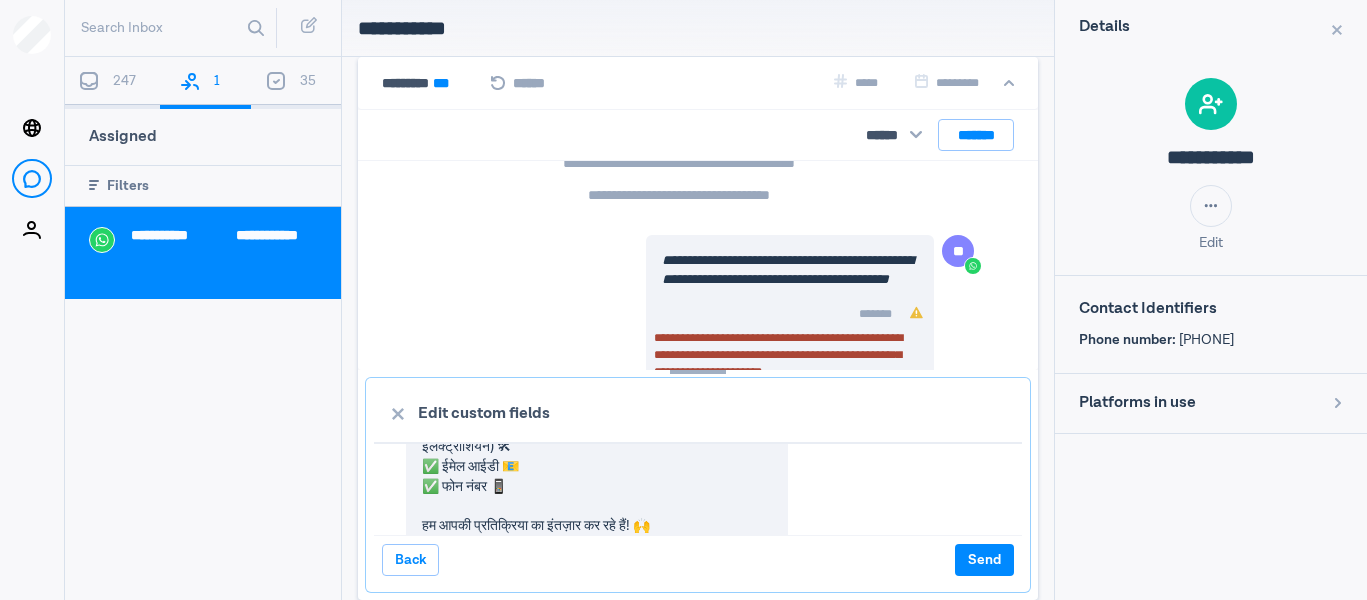 scroll, scrollTop: 974, scrollLeft: 0, axis: vertical 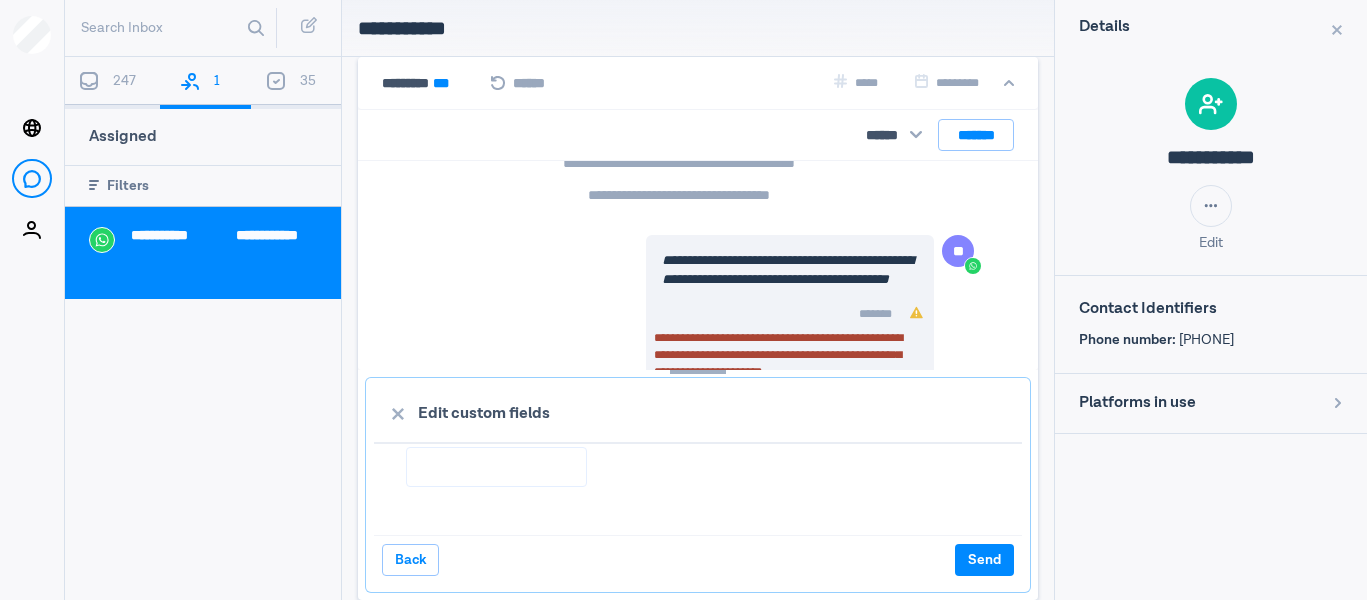 drag, startPoint x: 478, startPoint y: 446, endPoint x: 486, endPoint y: 458, distance: 14.422205 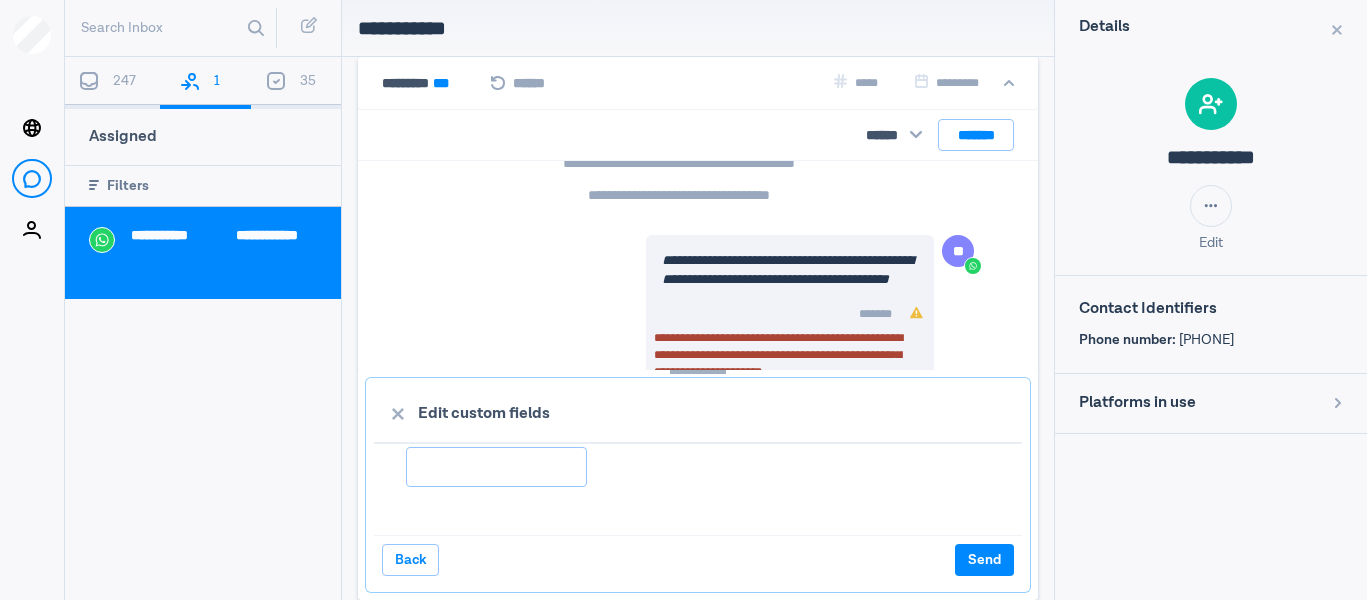 drag, startPoint x: 486, startPoint y: 458, endPoint x: 570, endPoint y: 528, distance: 109.3435 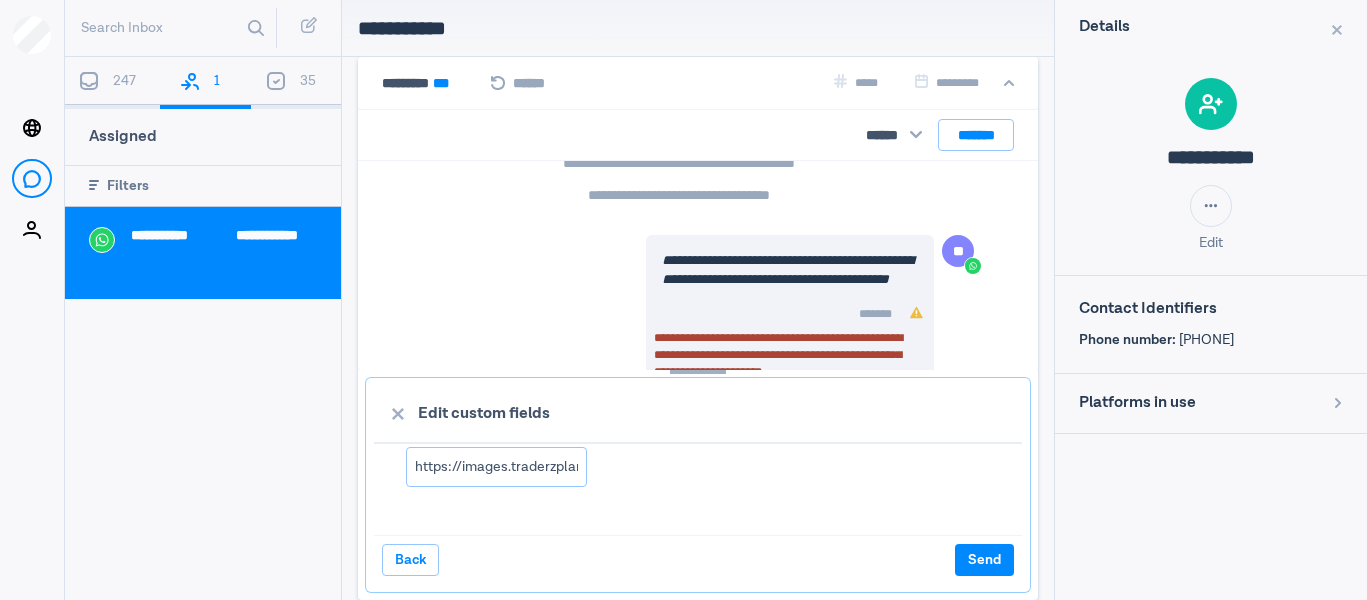 scroll, scrollTop: 1209, scrollLeft: 0, axis: vertical 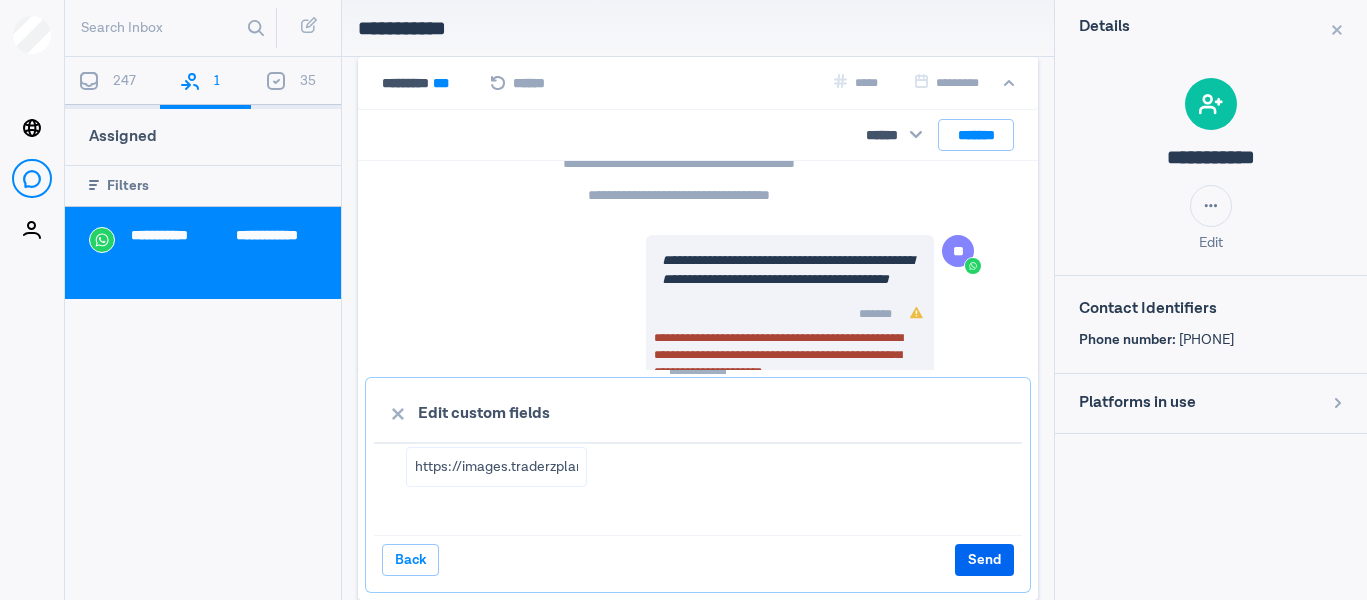 click on "Send" at bounding box center [984, 560] 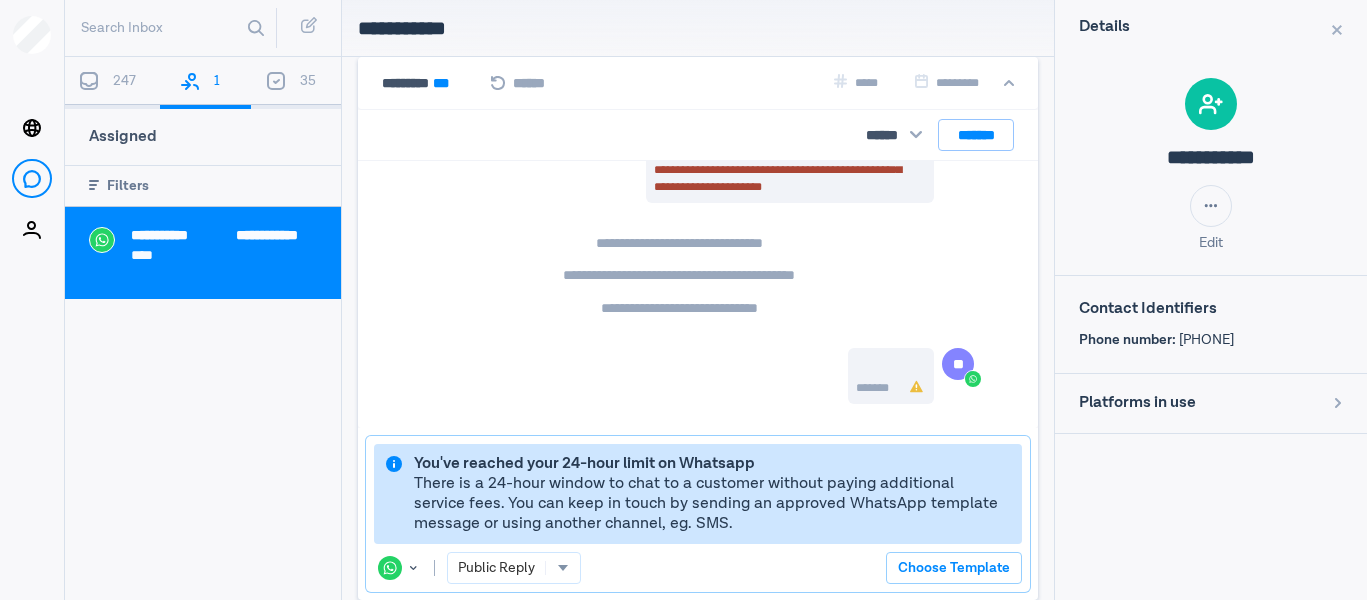 scroll, scrollTop: 11996, scrollLeft: 0, axis: vertical 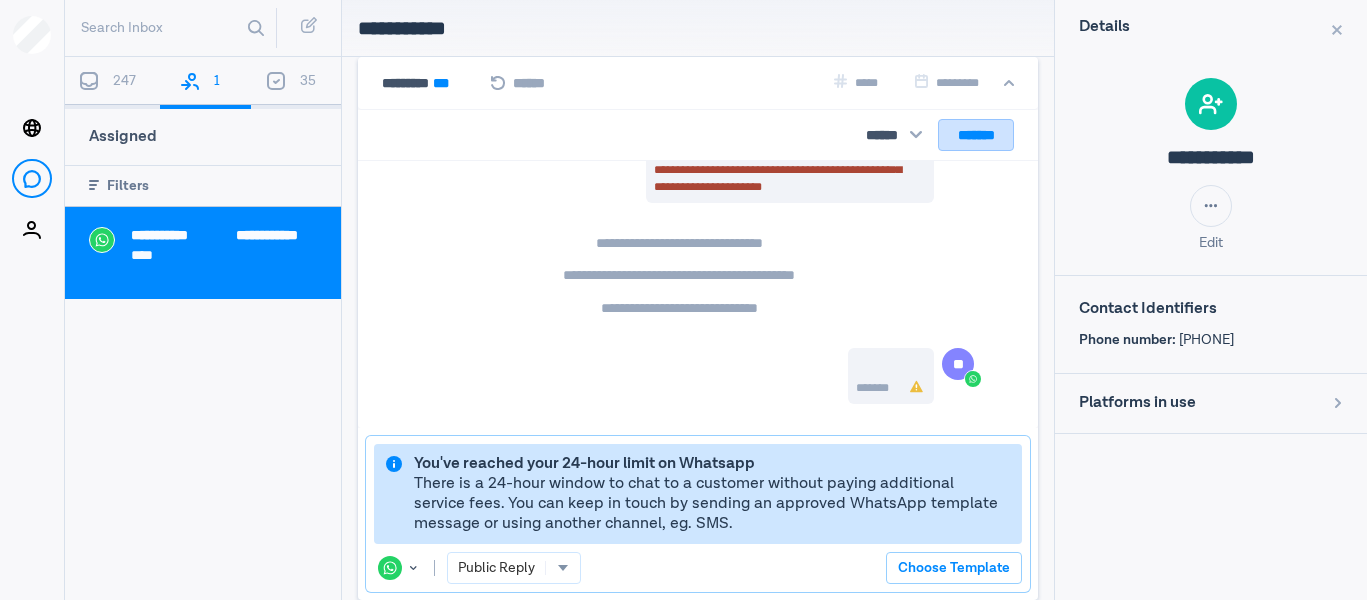click on "*******" at bounding box center [976, 135] 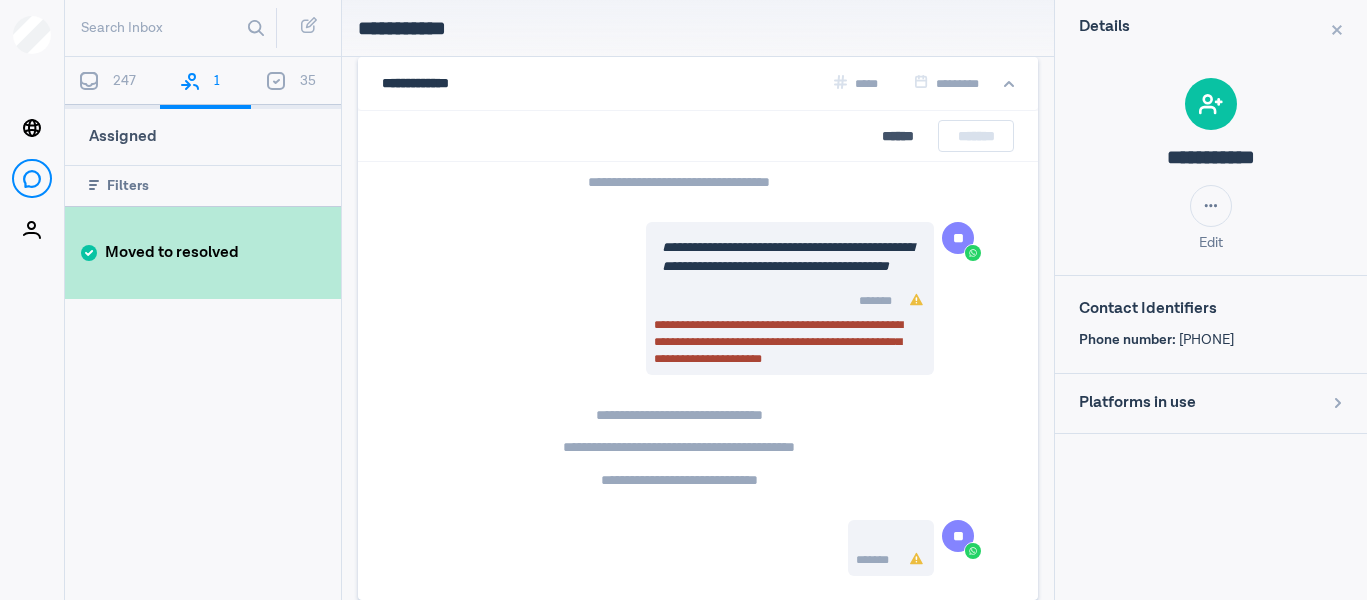 scroll, scrollTop: 11825, scrollLeft: 0, axis: vertical 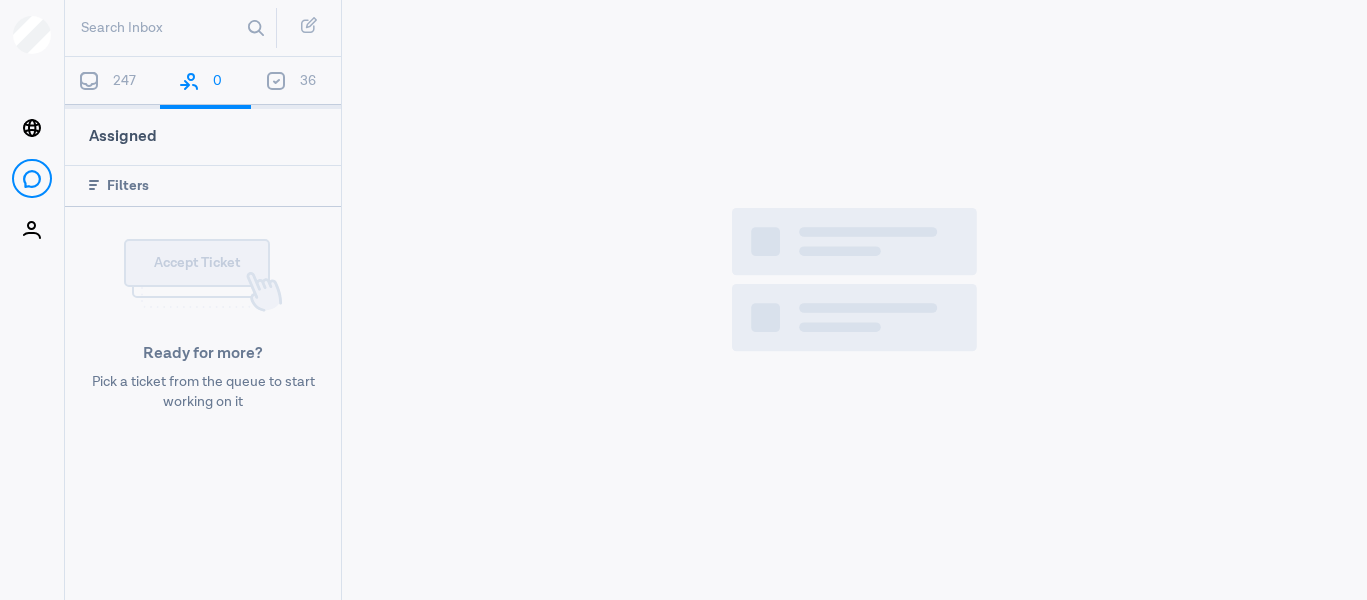 click on "247" at bounding box center [112, 83] 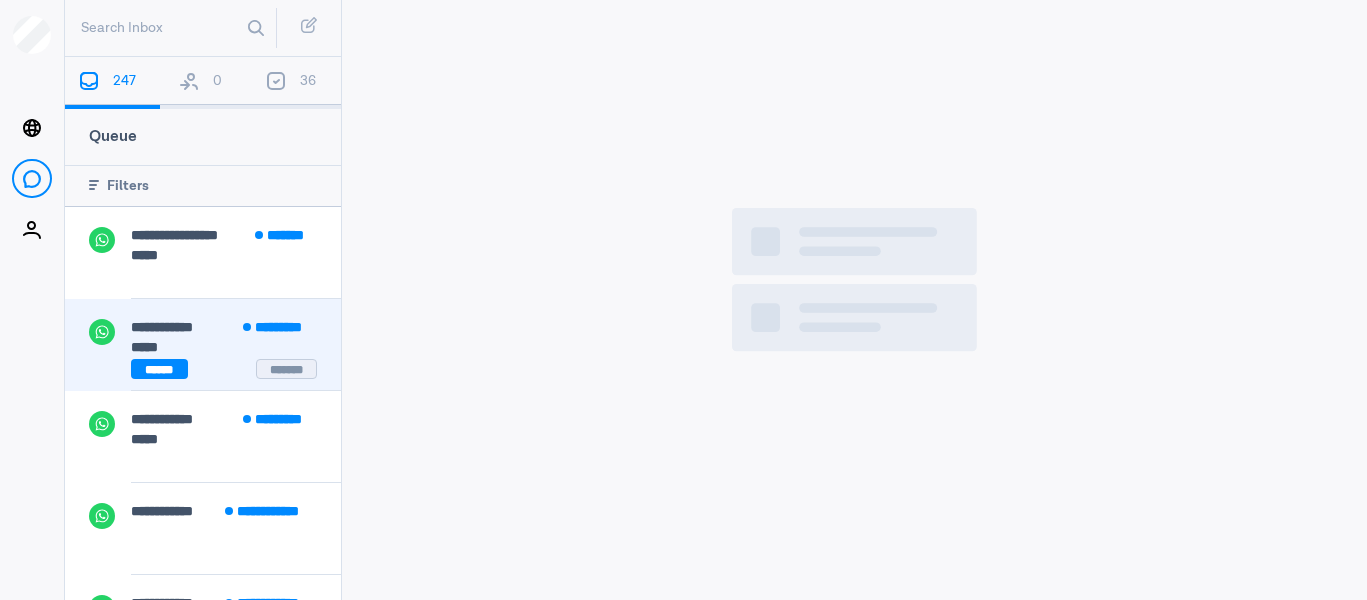 click on "*****" at bounding box center [214, 347] 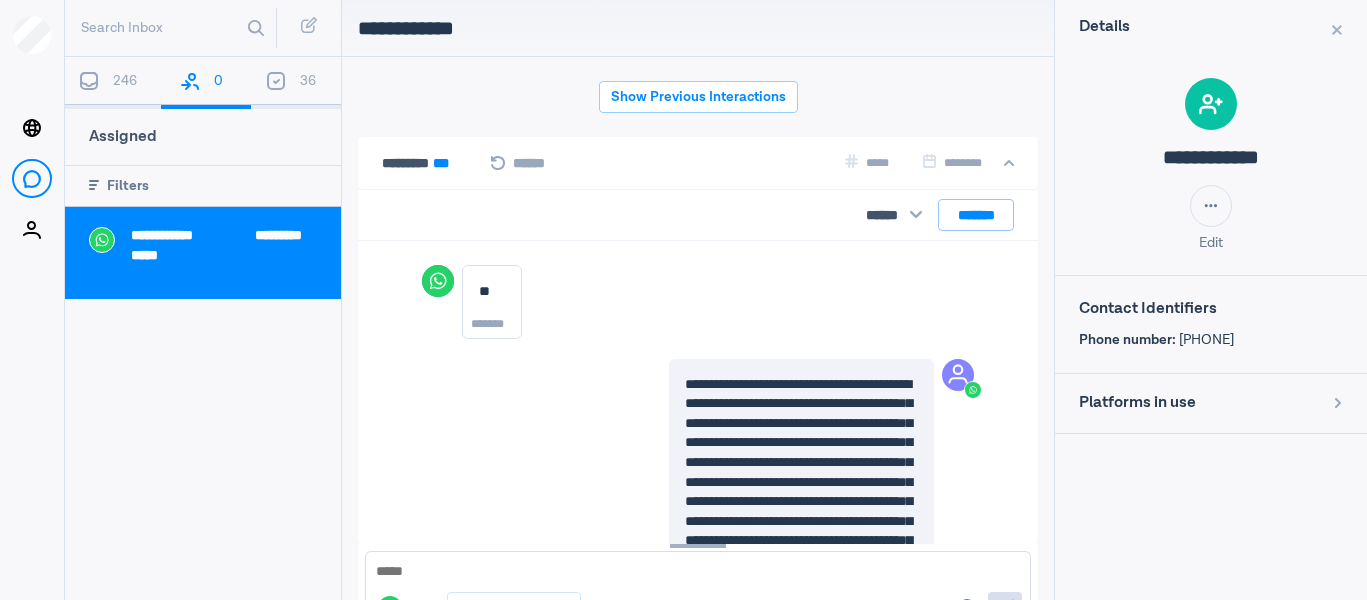 scroll, scrollTop: 80, scrollLeft: 0, axis: vertical 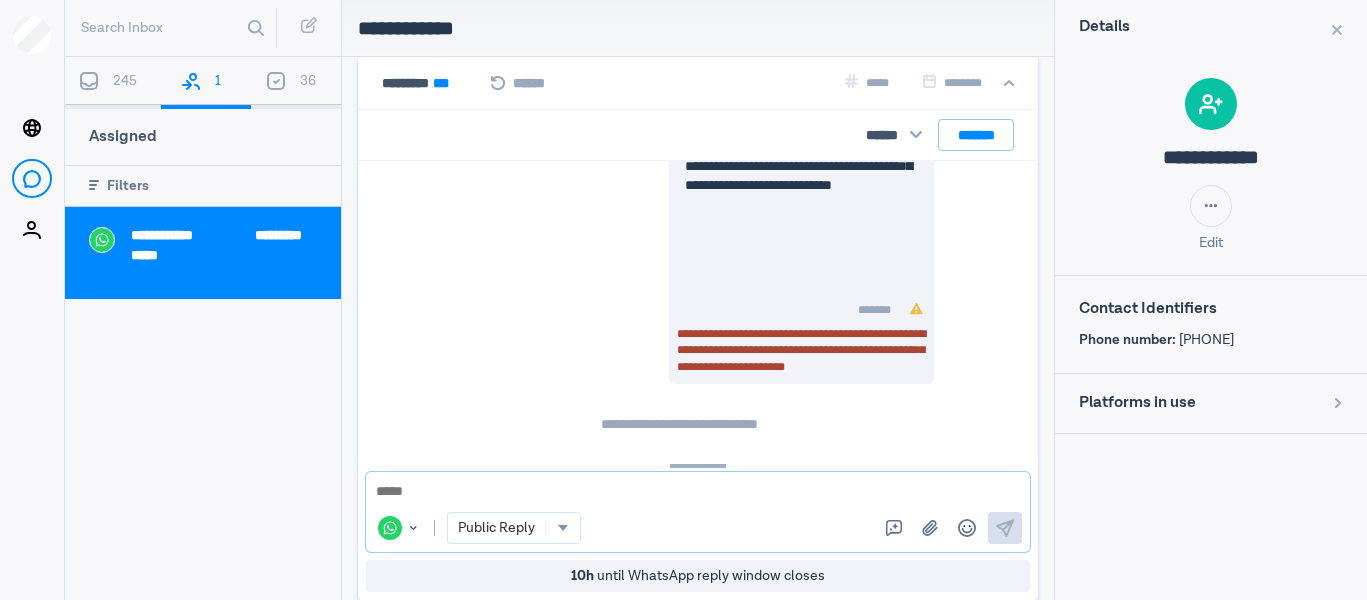 click at bounding box center [698, 492] 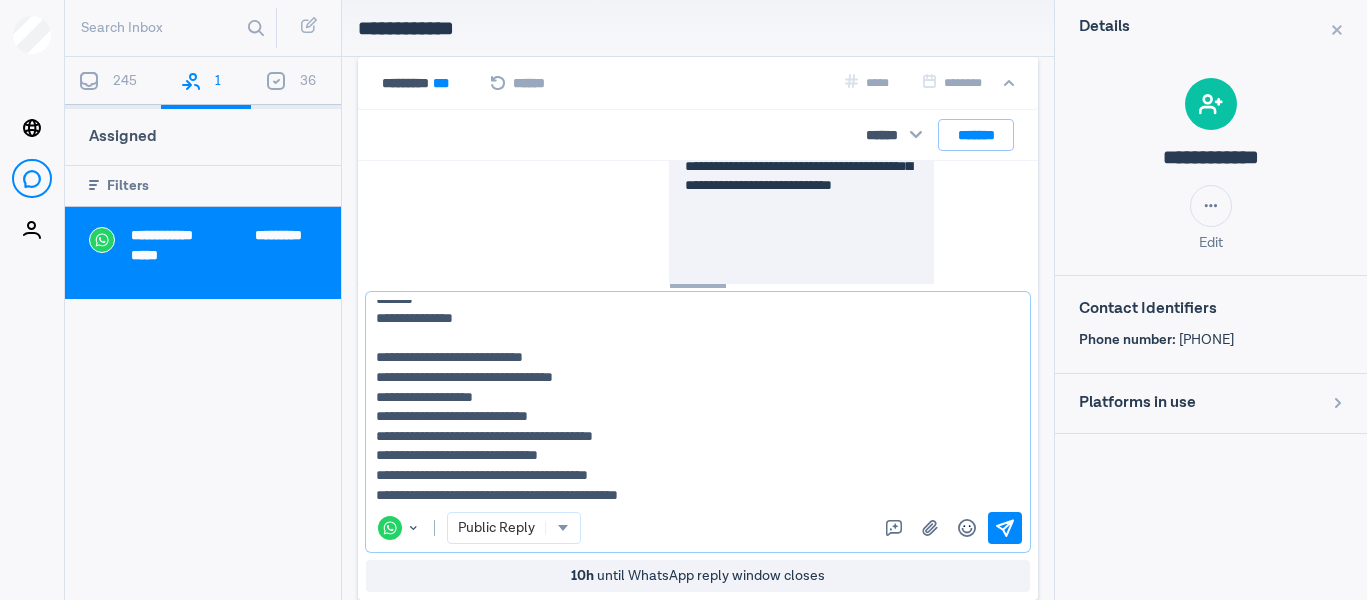 scroll, scrollTop: 0, scrollLeft: 0, axis: both 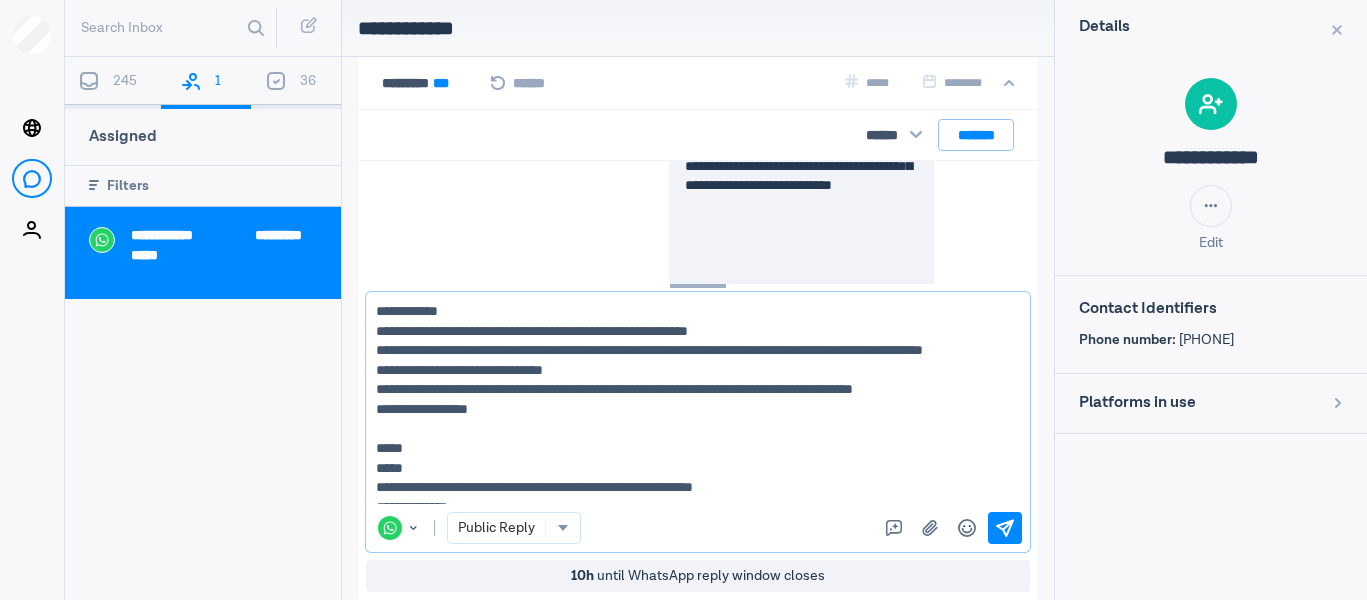 type on "**********" 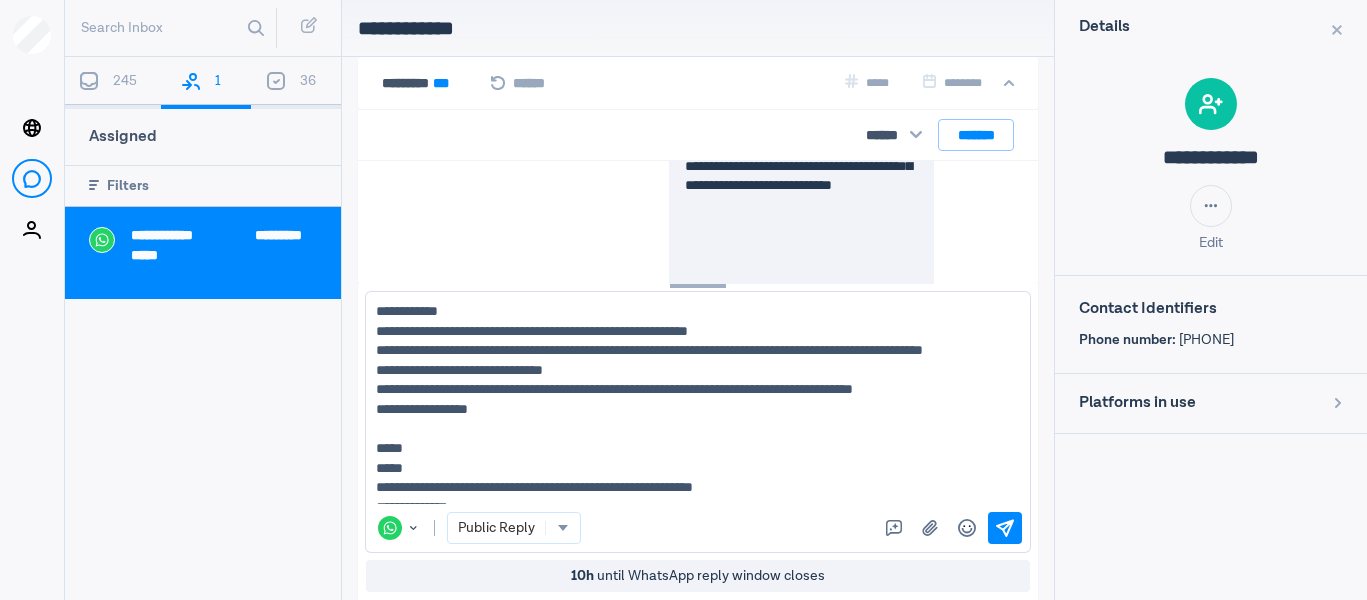 drag, startPoint x: 1291, startPoint y: 344, endPoint x: 1194, endPoint y: 357, distance: 97.867256 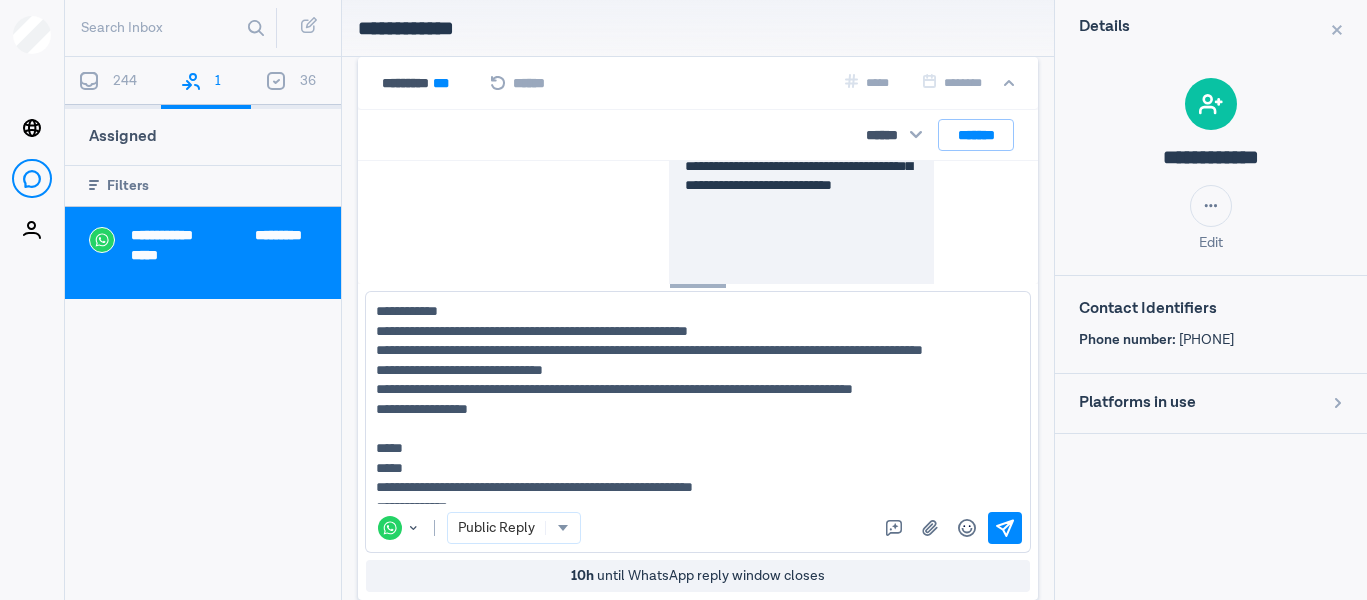 scroll, scrollTop: 0, scrollLeft: 0, axis: both 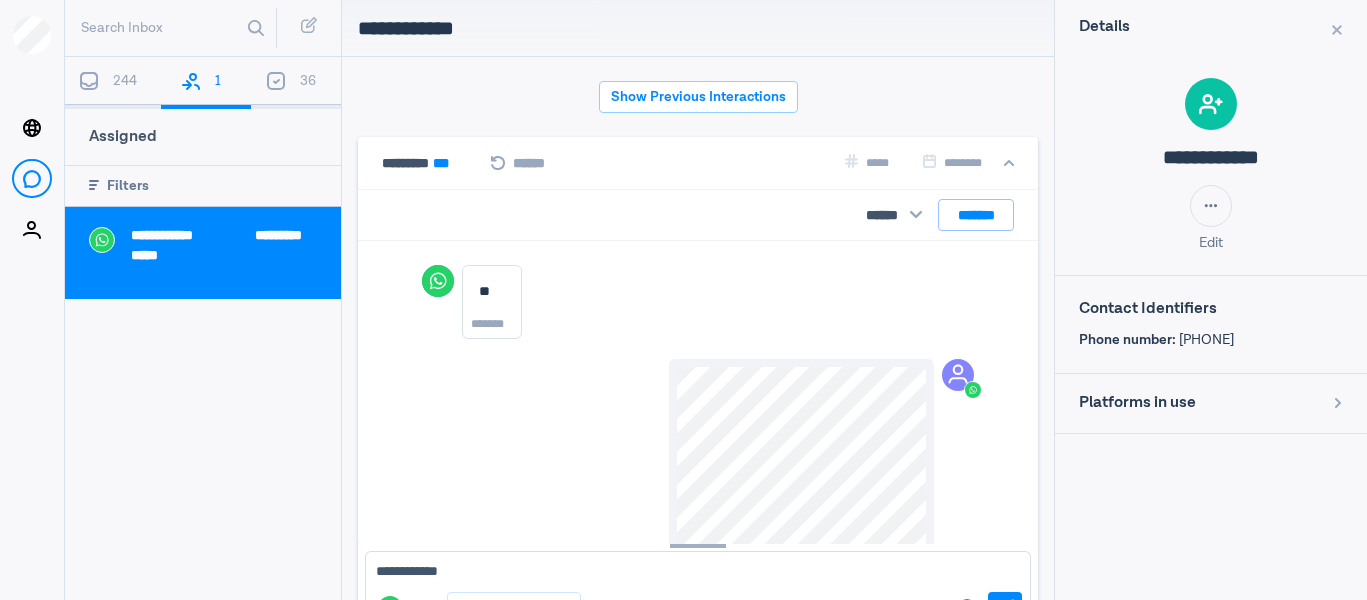 drag, startPoint x: 668, startPoint y: 364, endPoint x: 660, endPoint y: 565, distance: 201.15913 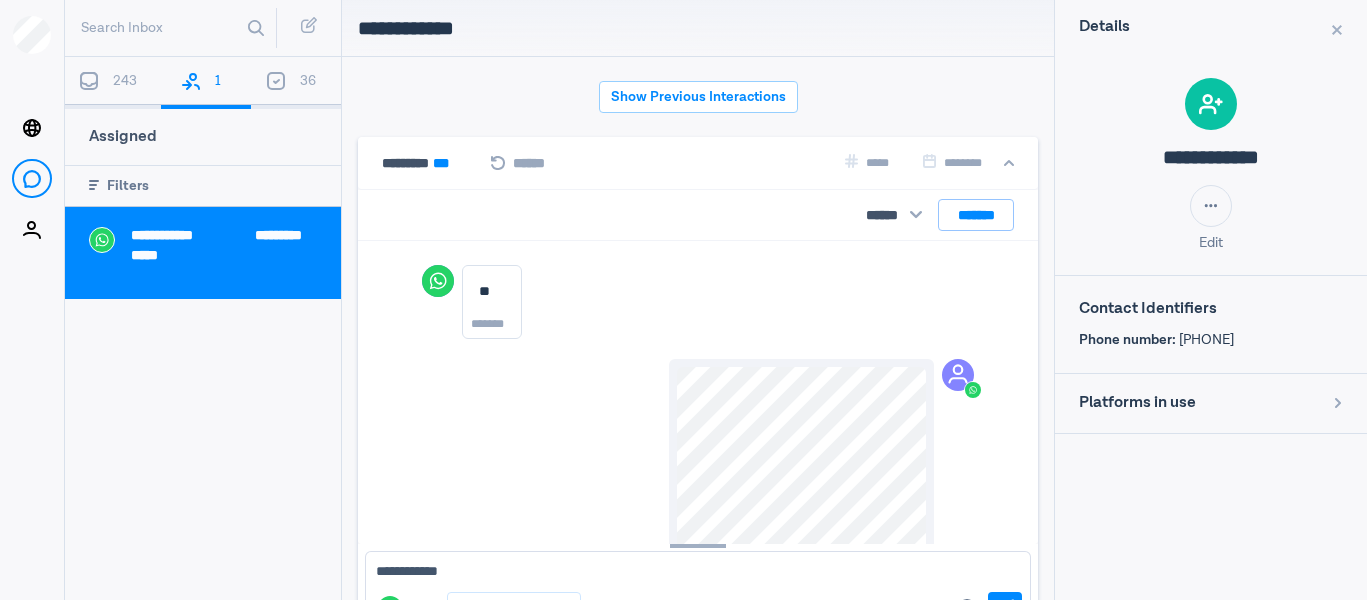 scroll, scrollTop: 80, scrollLeft: 0, axis: vertical 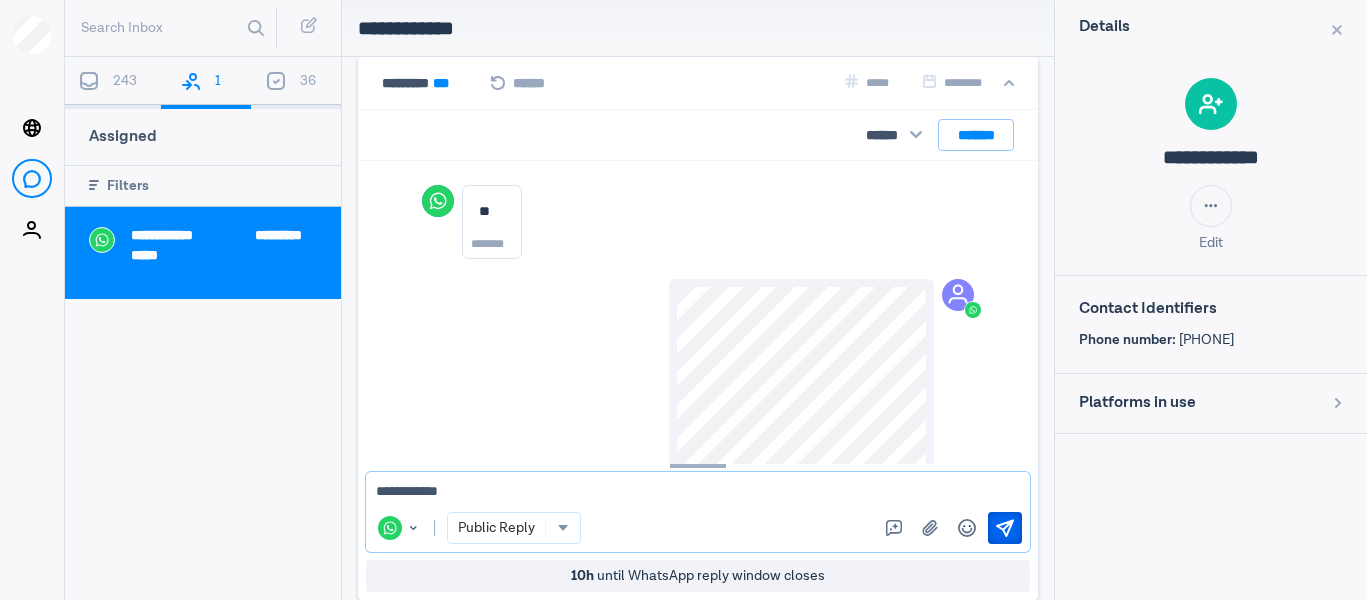 click at bounding box center (1005, 528) 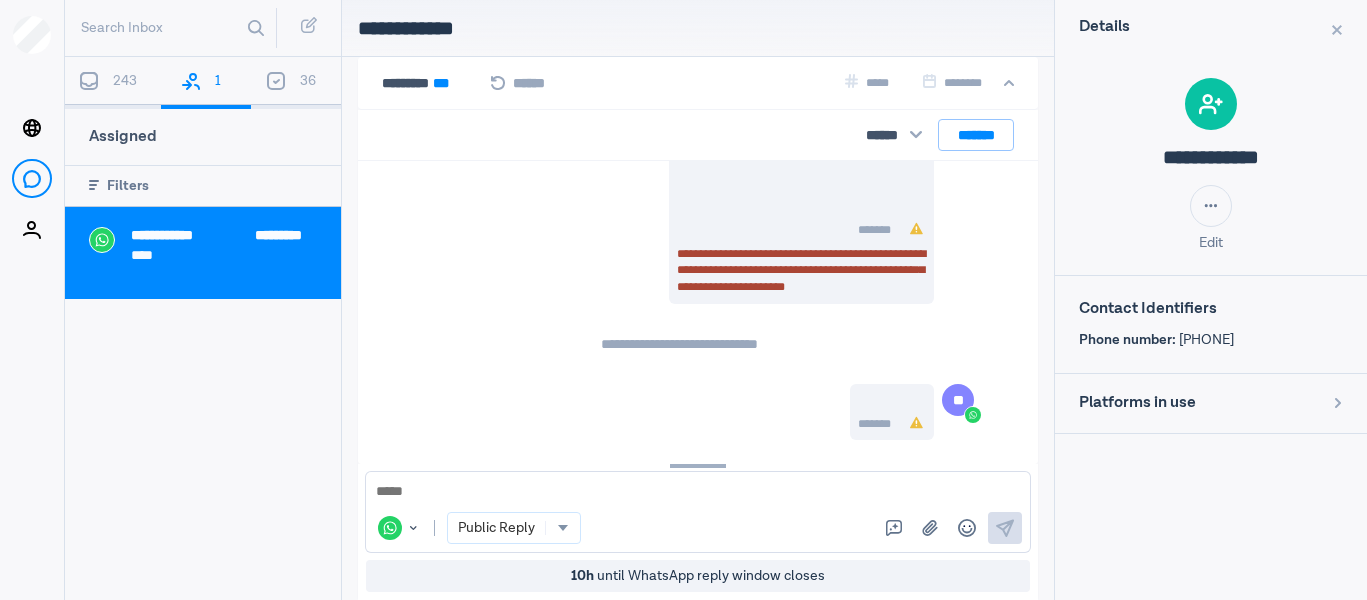 scroll, scrollTop: 722, scrollLeft: 0, axis: vertical 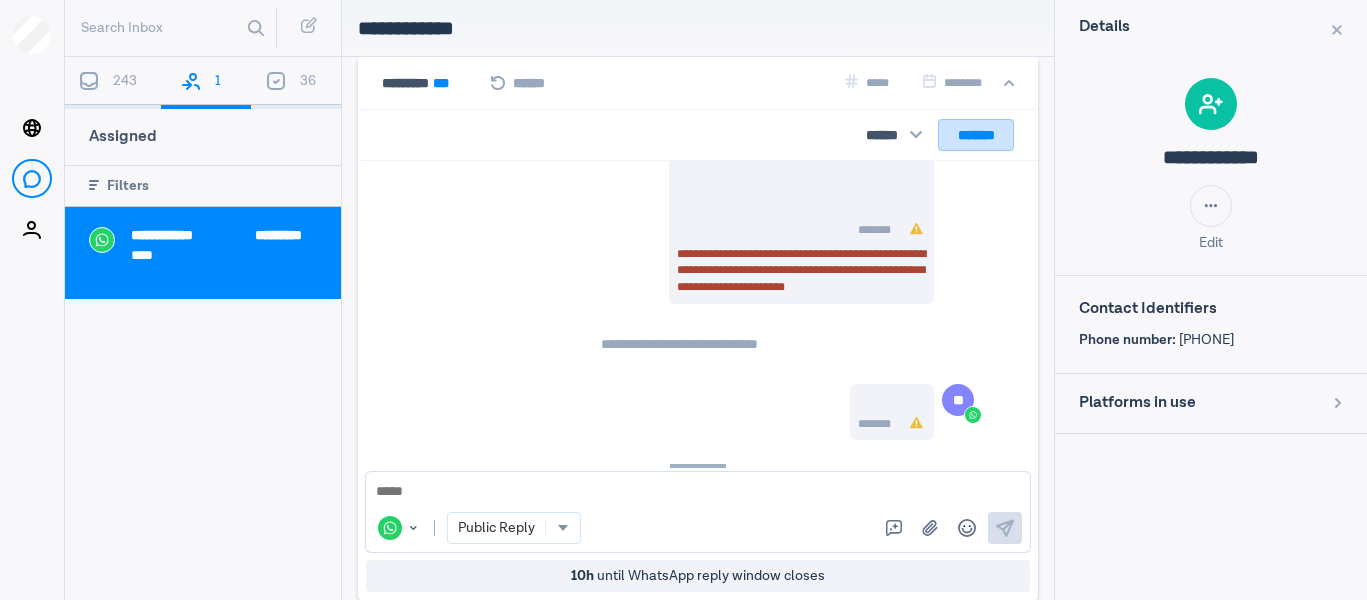 click on "*******" at bounding box center [976, 135] 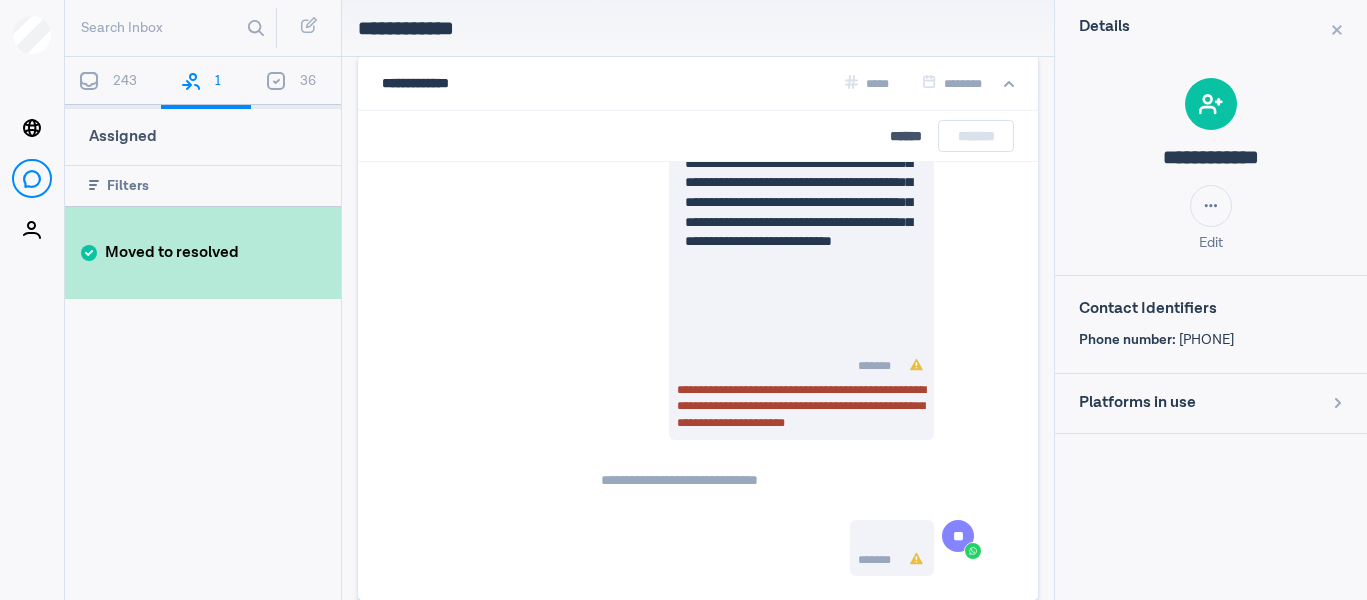 scroll, scrollTop: 587, scrollLeft: 0, axis: vertical 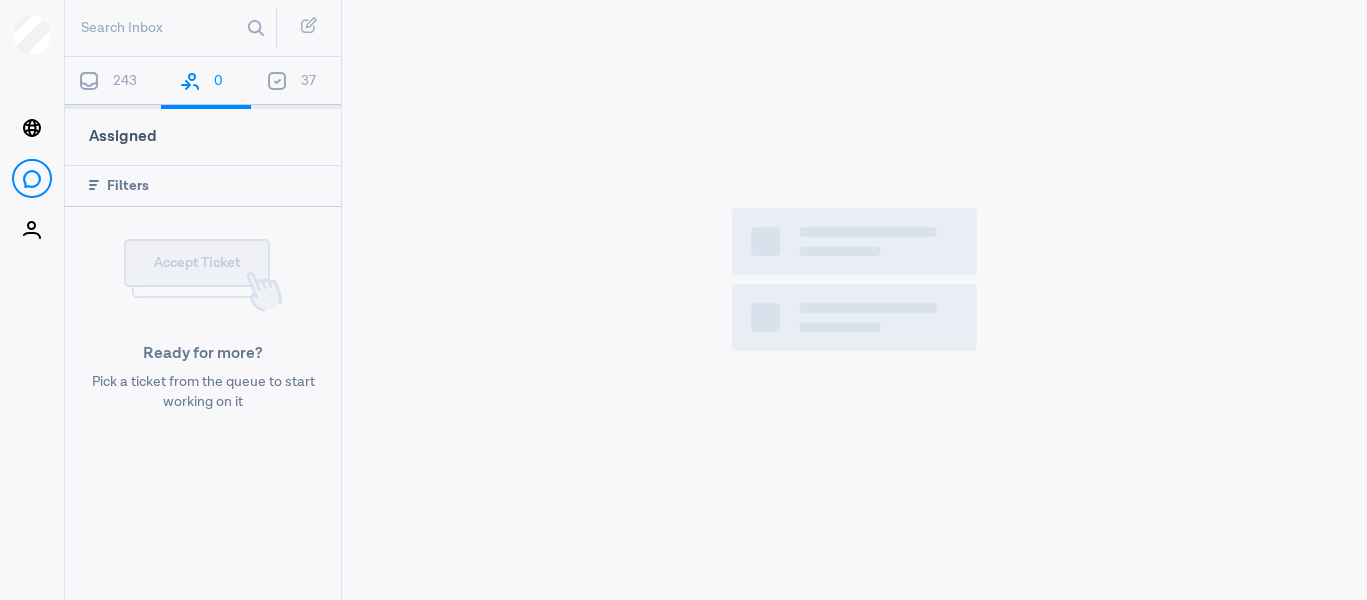 click at bounding box center [89, 81] 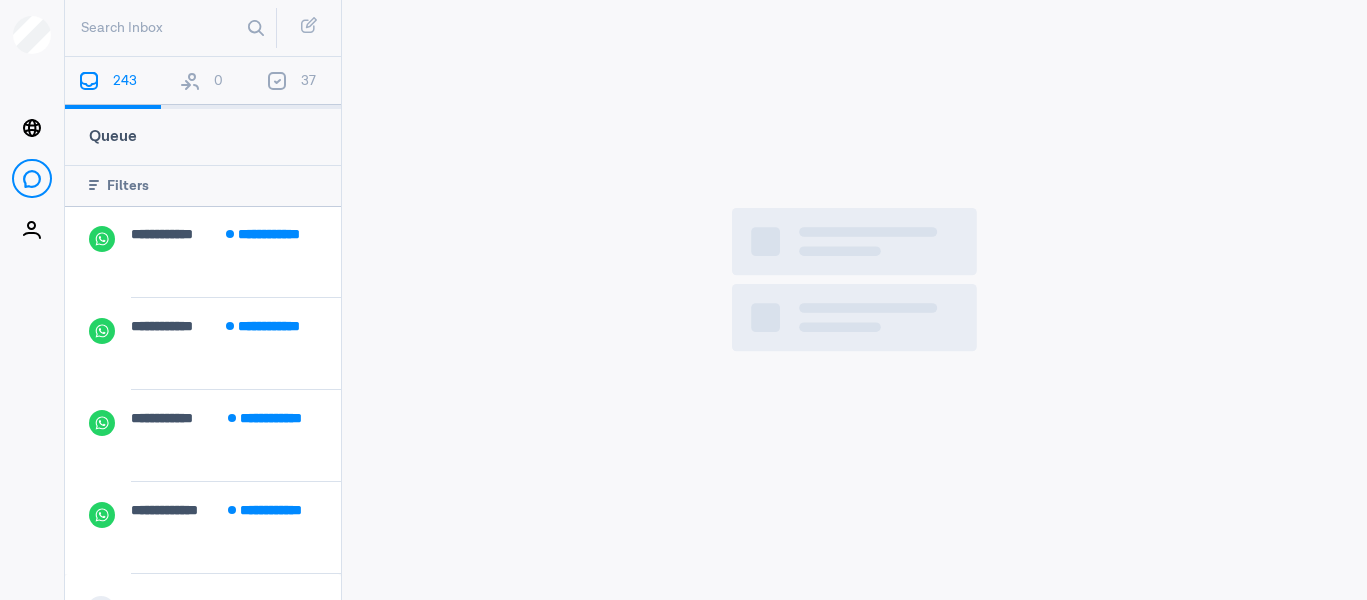 scroll, scrollTop: 453, scrollLeft: 0, axis: vertical 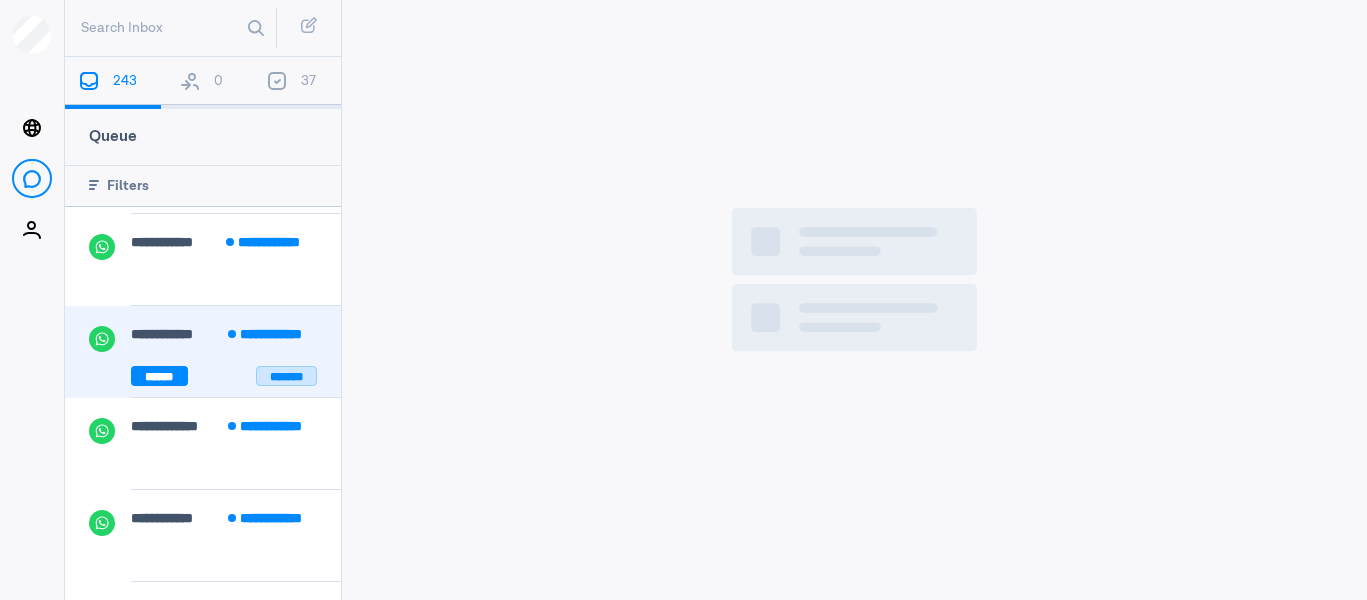 click on "*******" at bounding box center (286, 376) 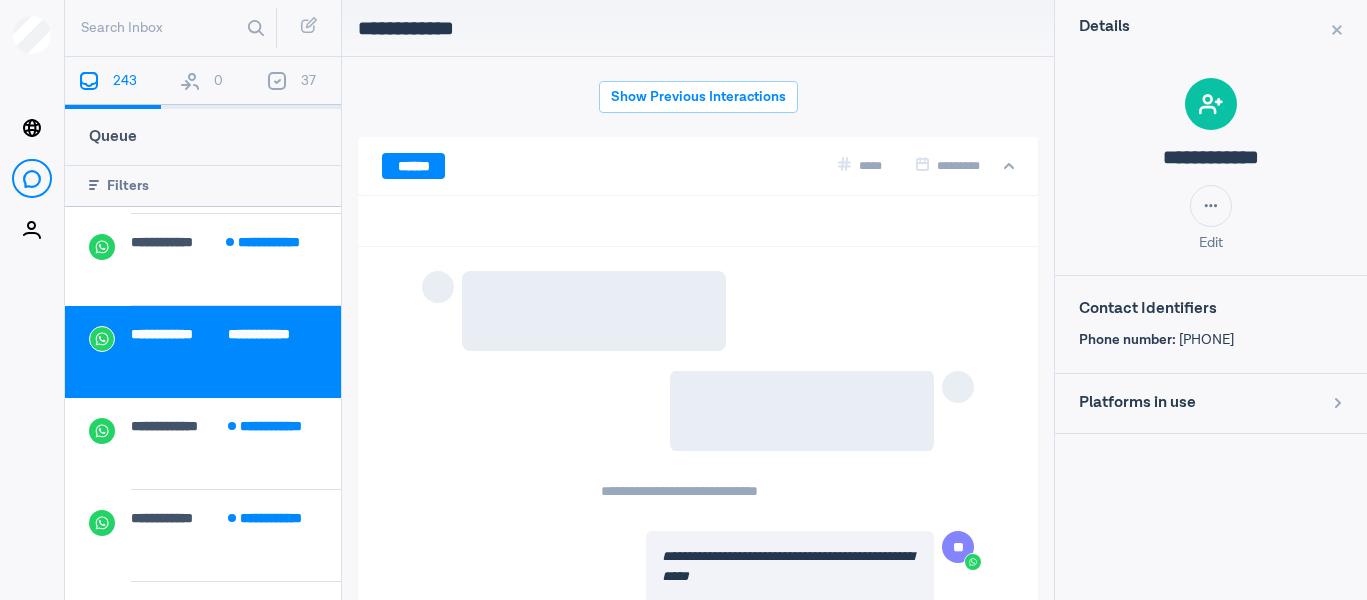 scroll, scrollTop: 2363, scrollLeft: 0, axis: vertical 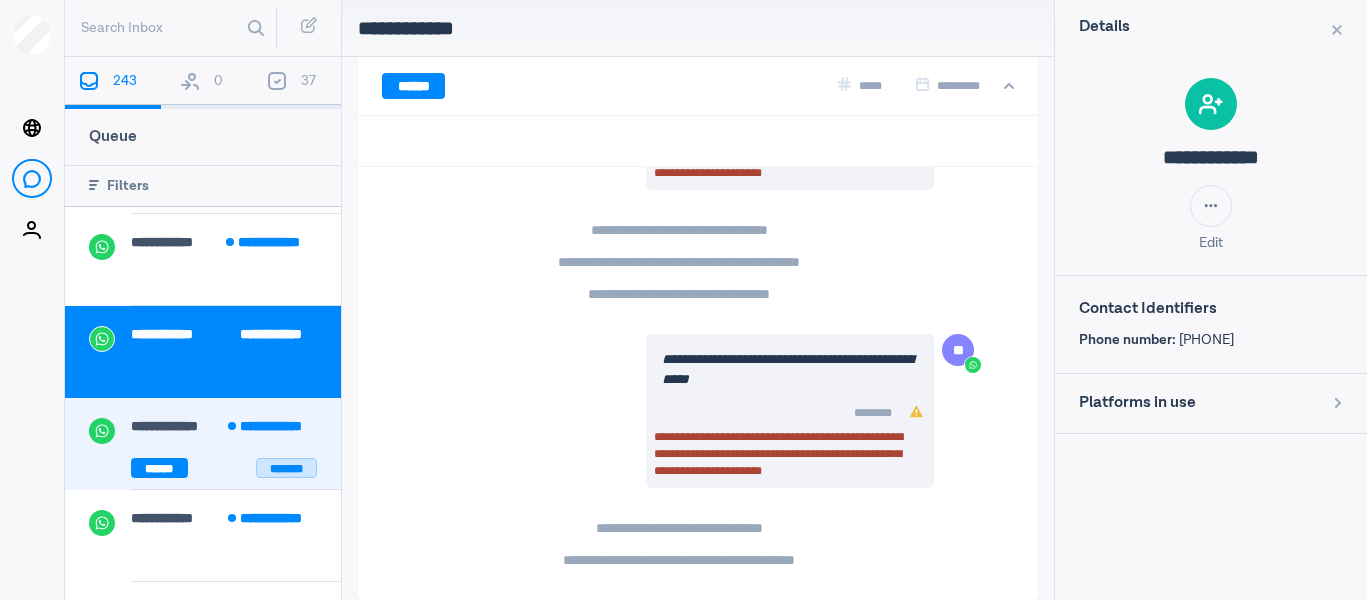click on "*******" at bounding box center [286, 468] 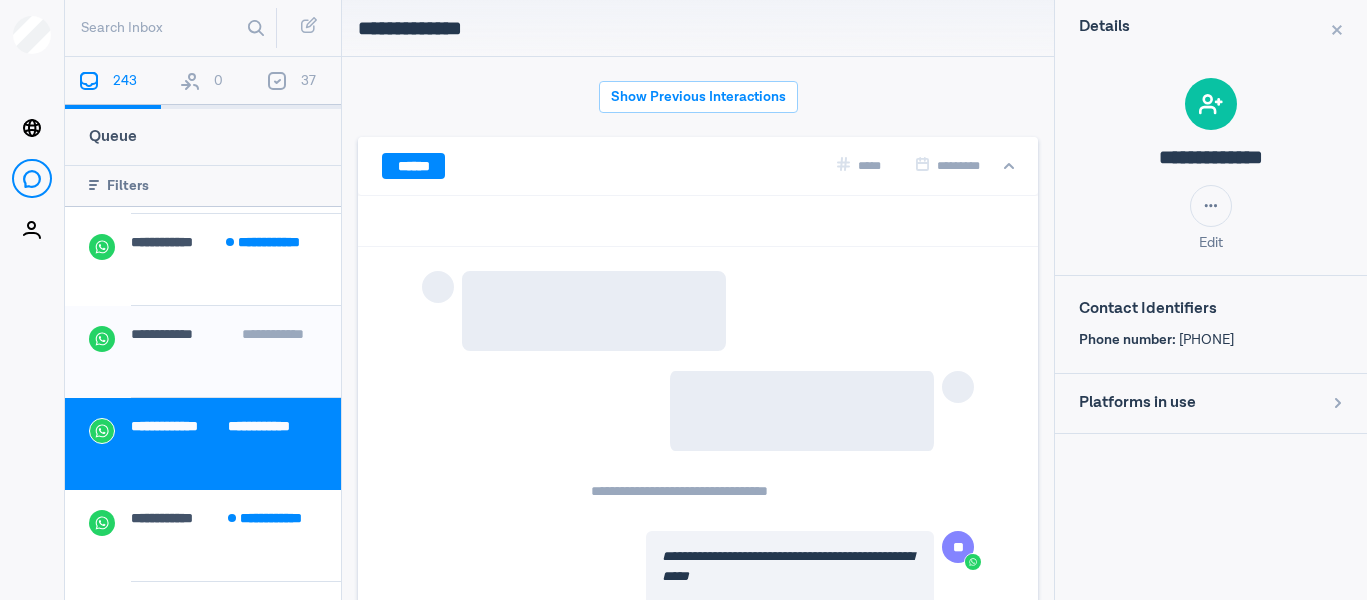 scroll, scrollTop: 2206, scrollLeft: 0, axis: vertical 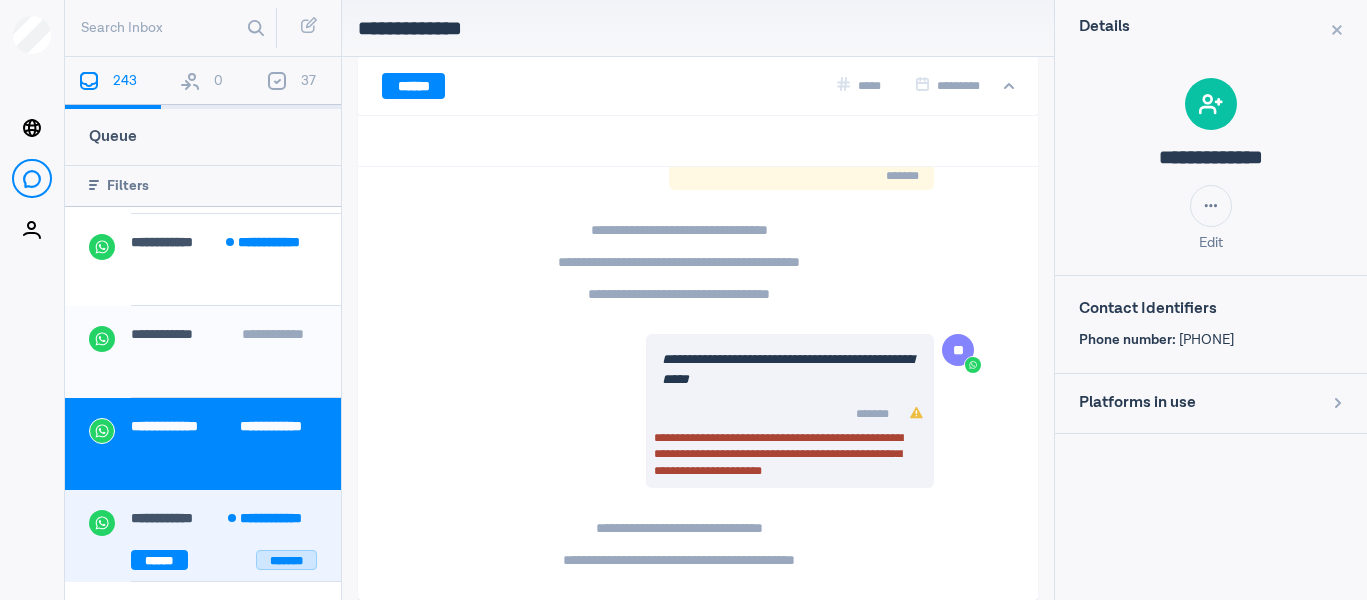 click on "*******" at bounding box center (286, 560) 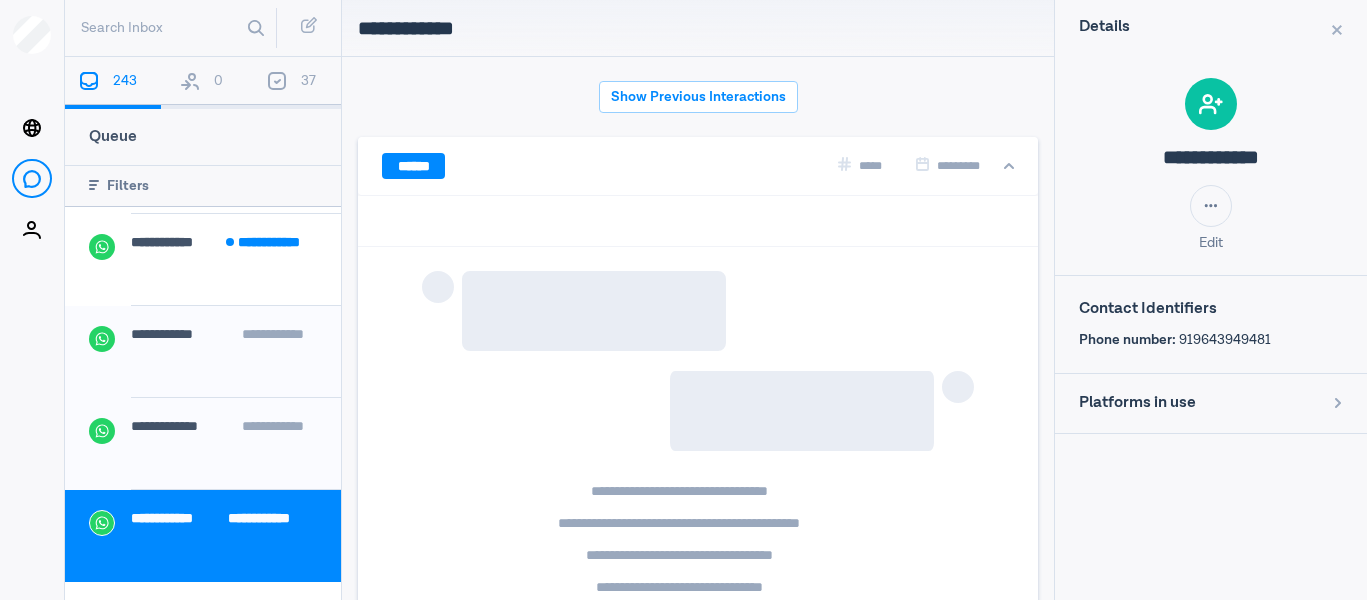 scroll, scrollTop: 969, scrollLeft: 0, axis: vertical 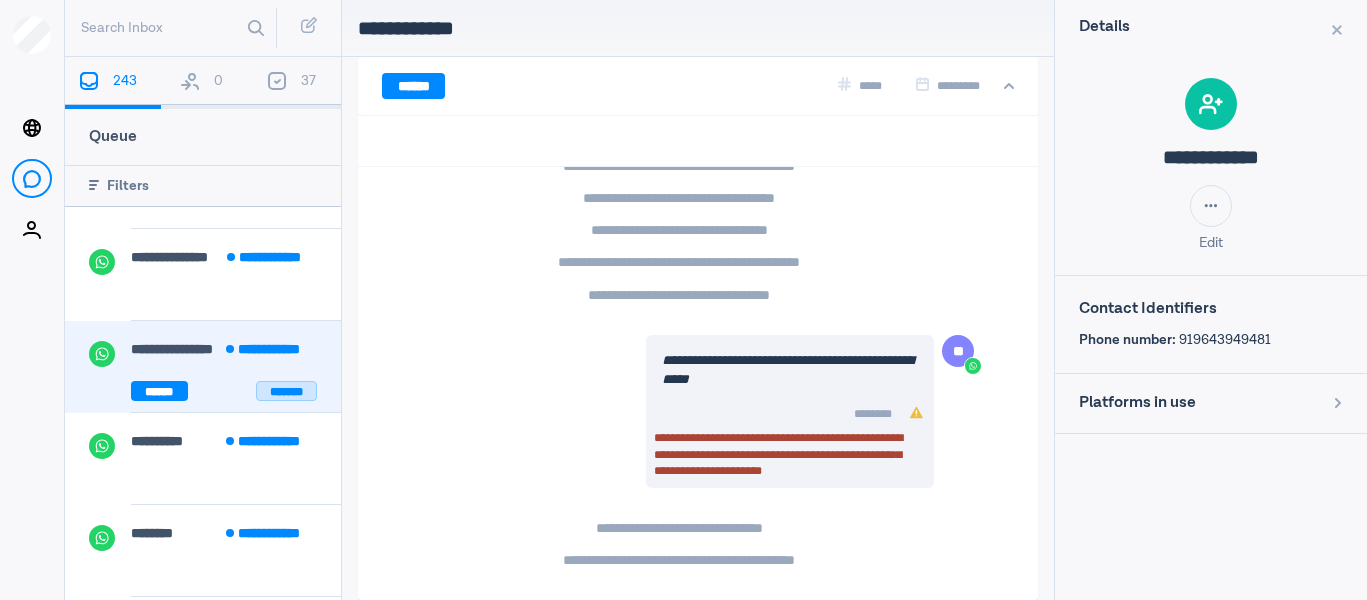 click on "*******" at bounding box center (286, 391) 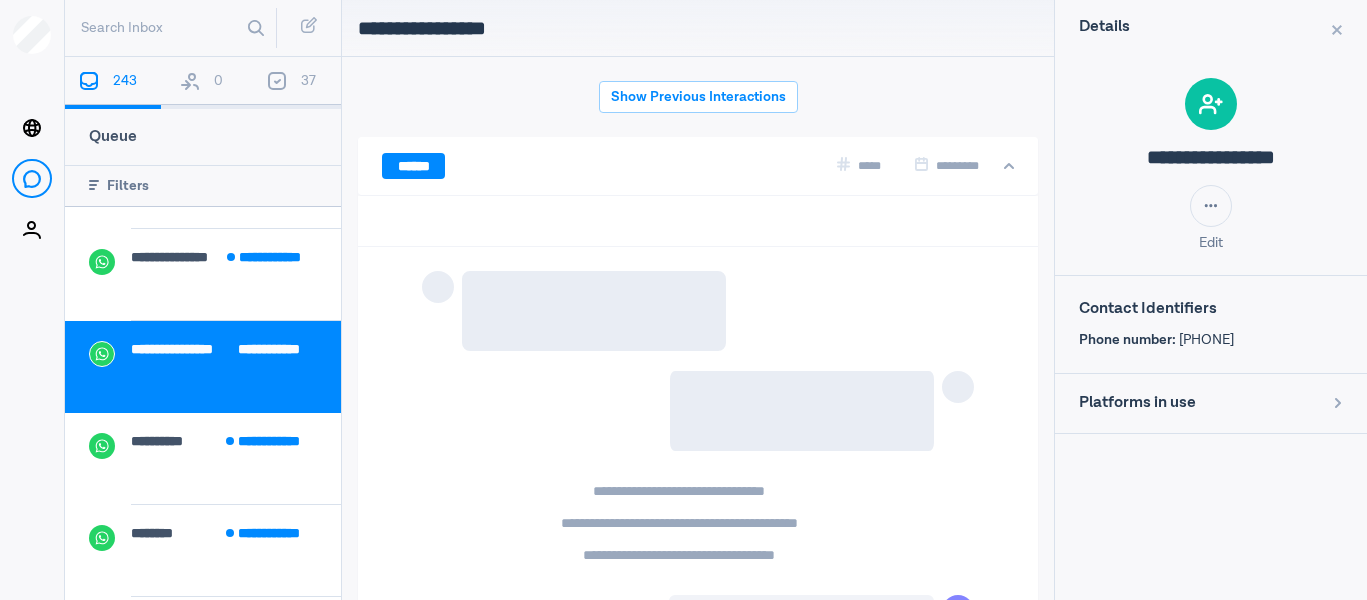 scroll, scrollTop: 80, scrollLeft: 0, axis: vertical 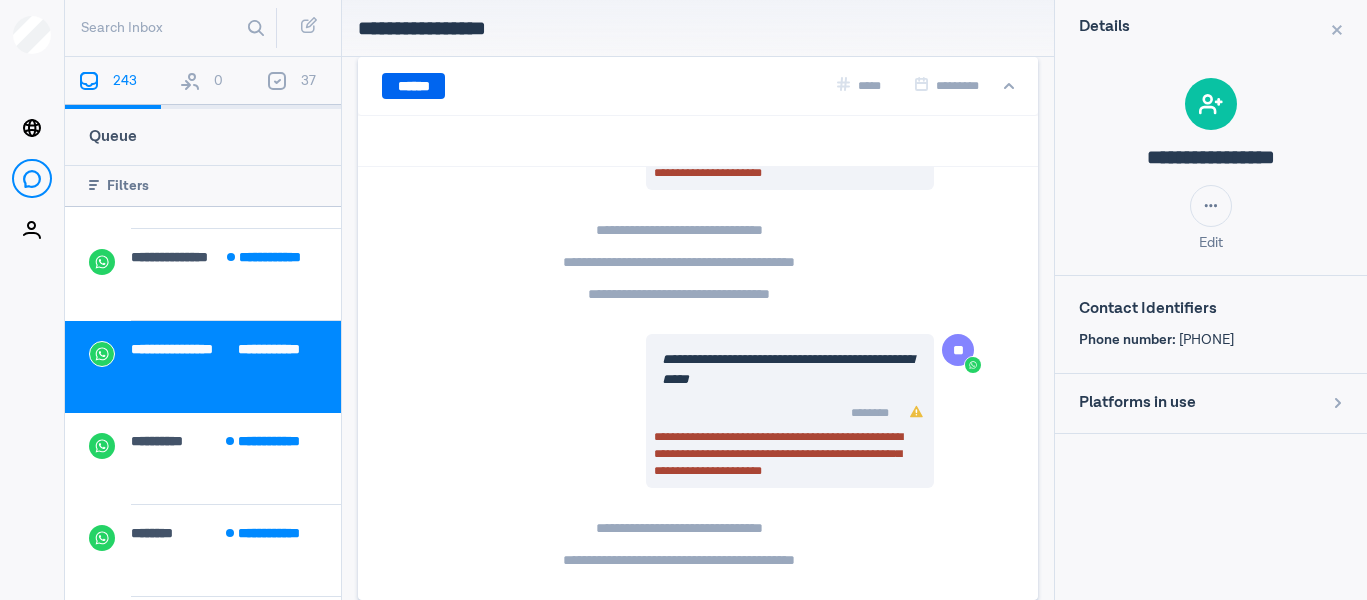 click on "******" at bounding box center (413, 86) 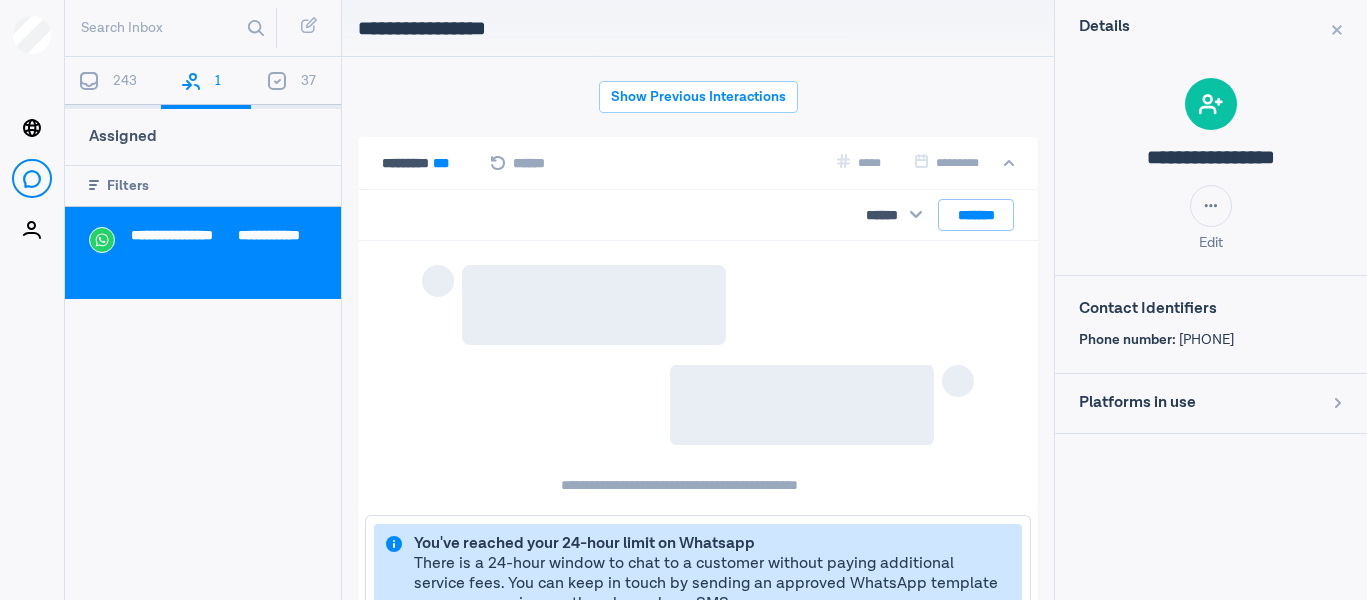 scroll, scrollTop: 80, scrollLeft: 0, axis: vertical 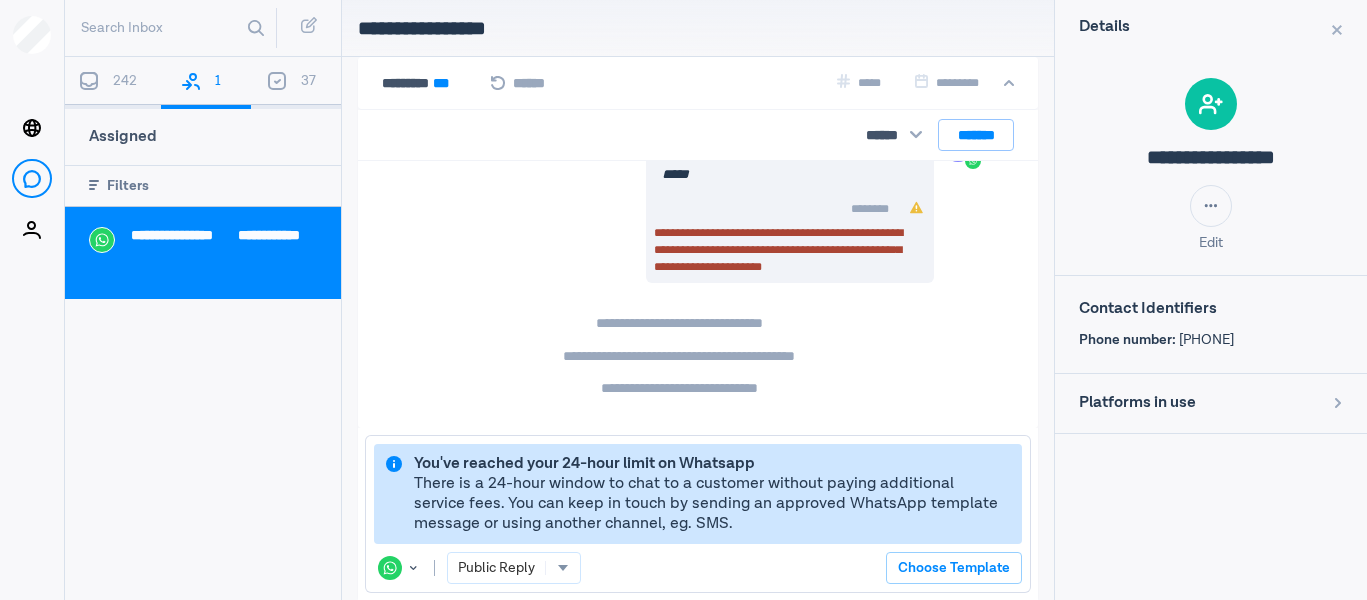 drag, startPoint x: 1272, startPoint y: 339, endPoint x: 1195, endPoint y: 353, distance: 78.26238 